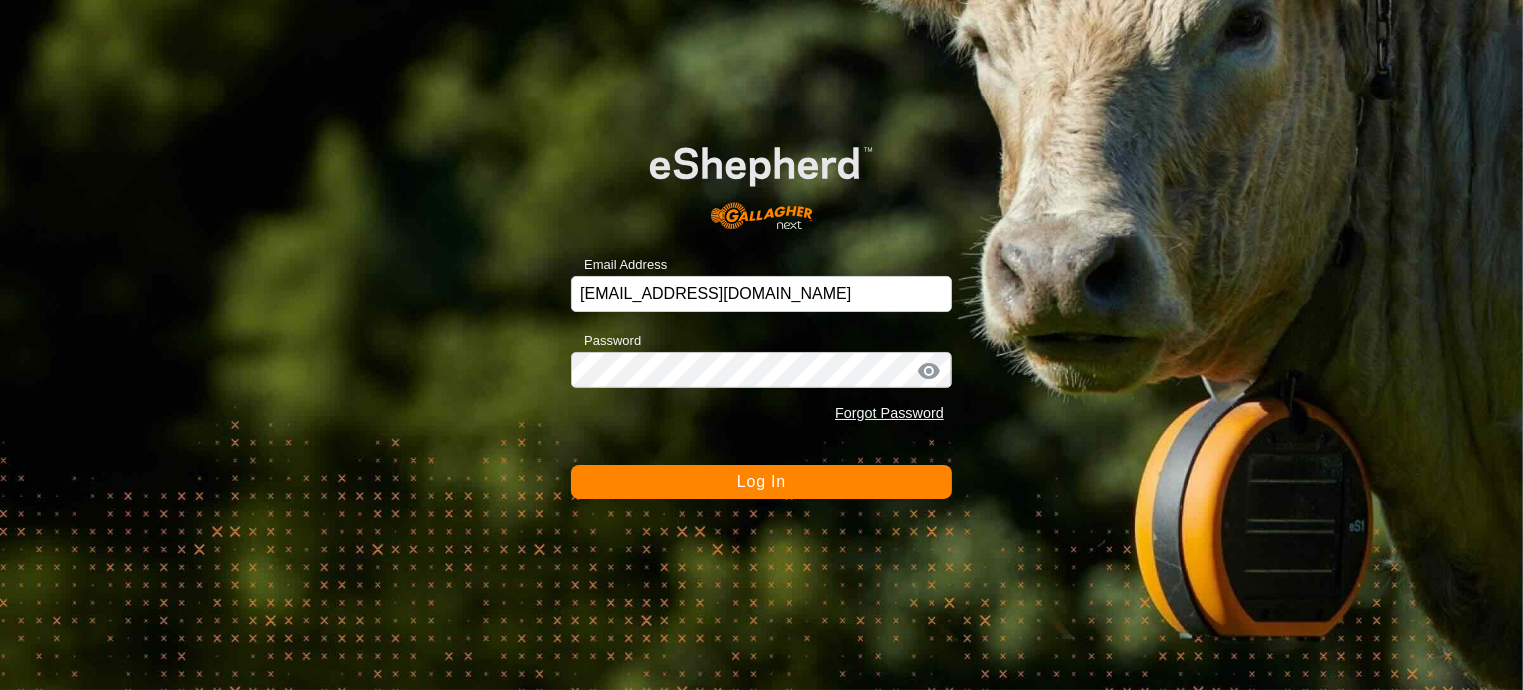 scroll, scrollTop: 0, scrollLeft: 0, axis: both 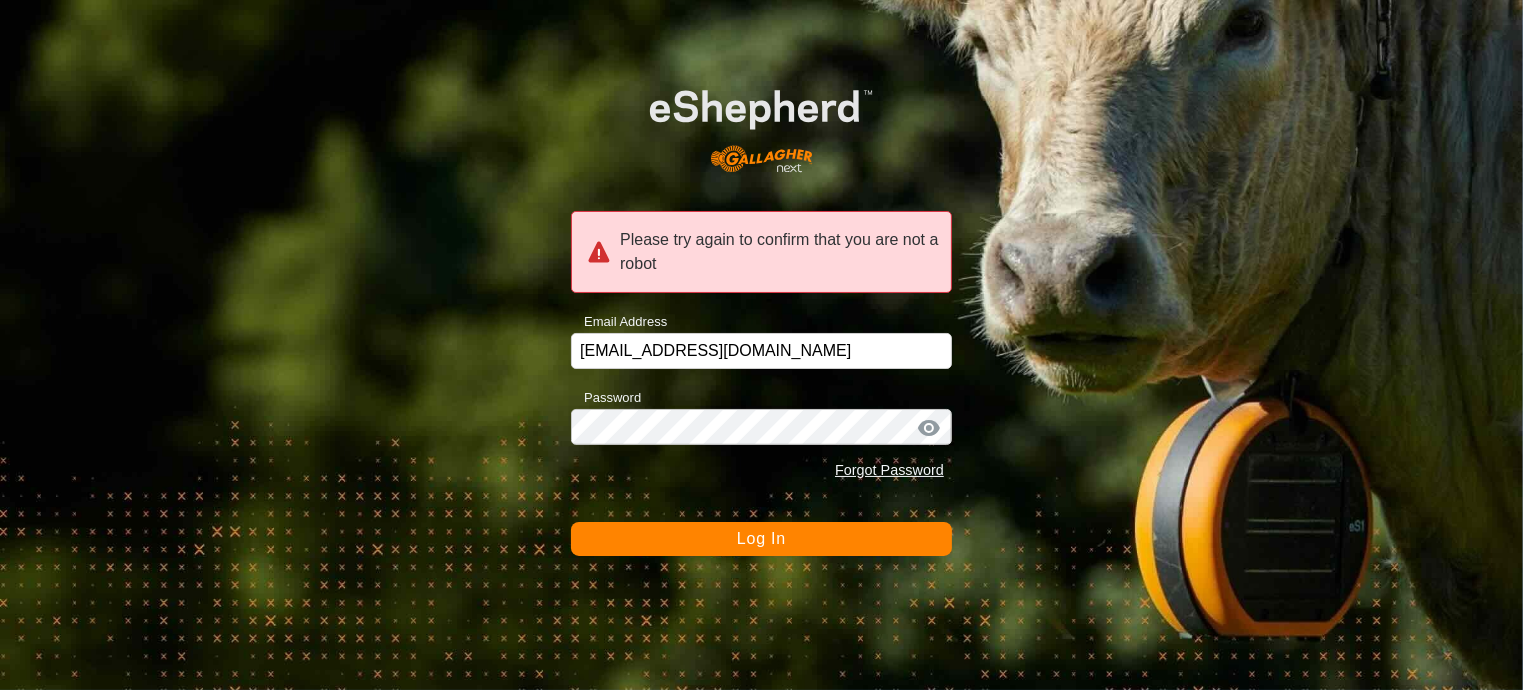 click on "Log In" 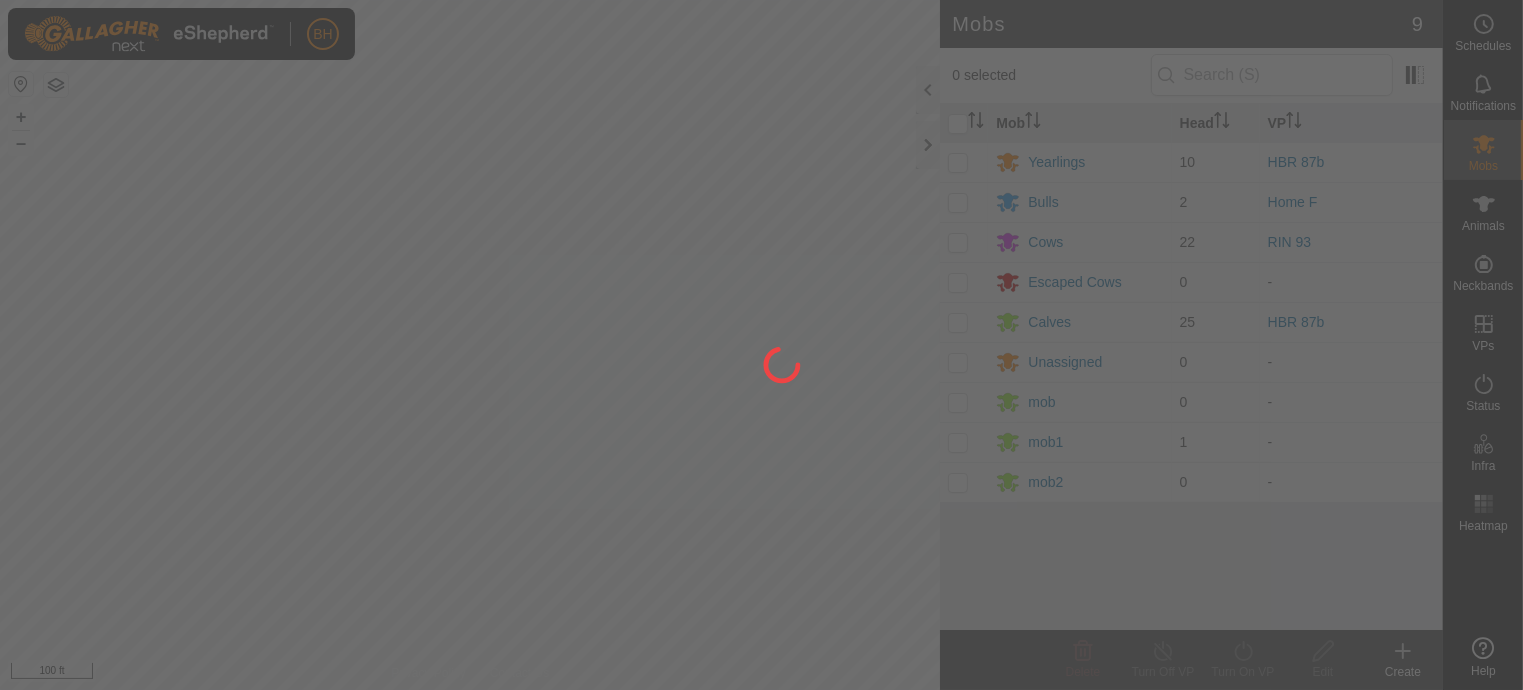scroll, scrollTop: 0, scrollLeft: 0, axis: both 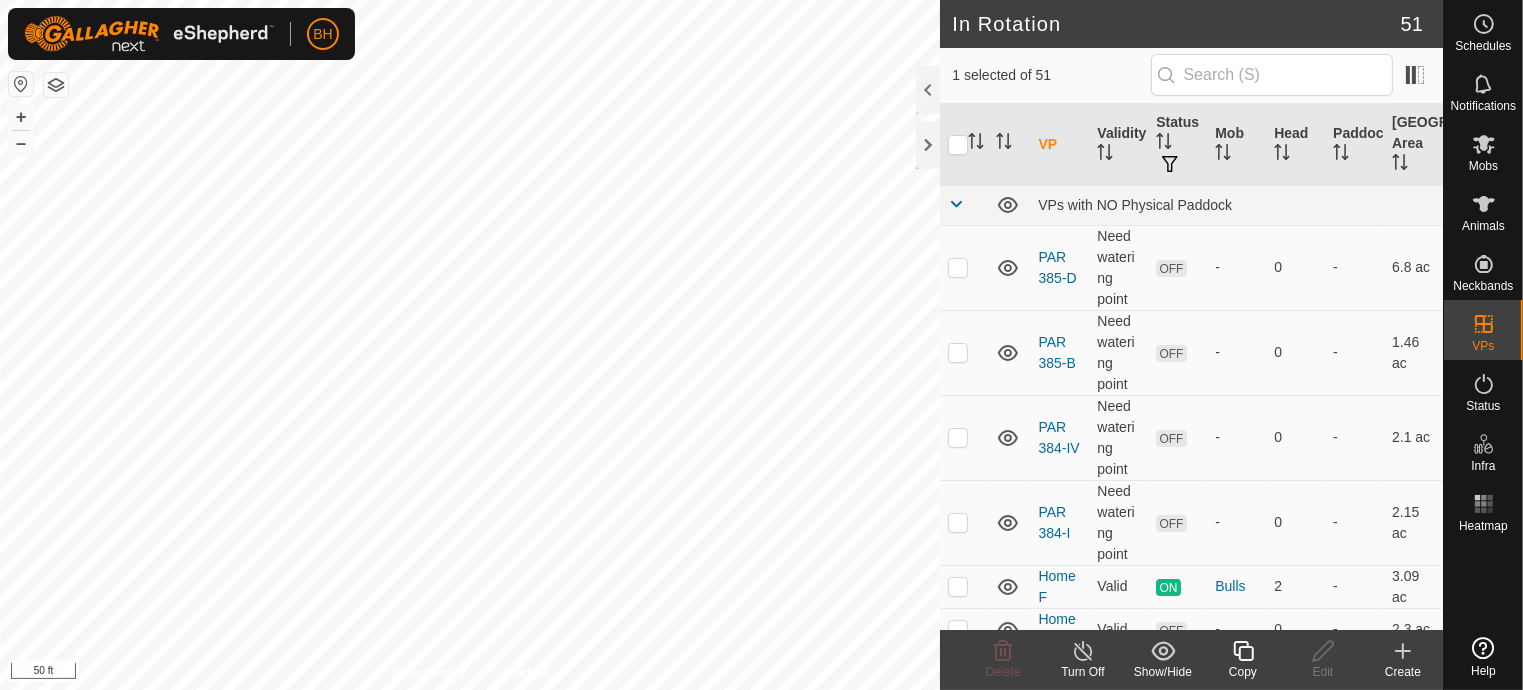 click on "Copy" 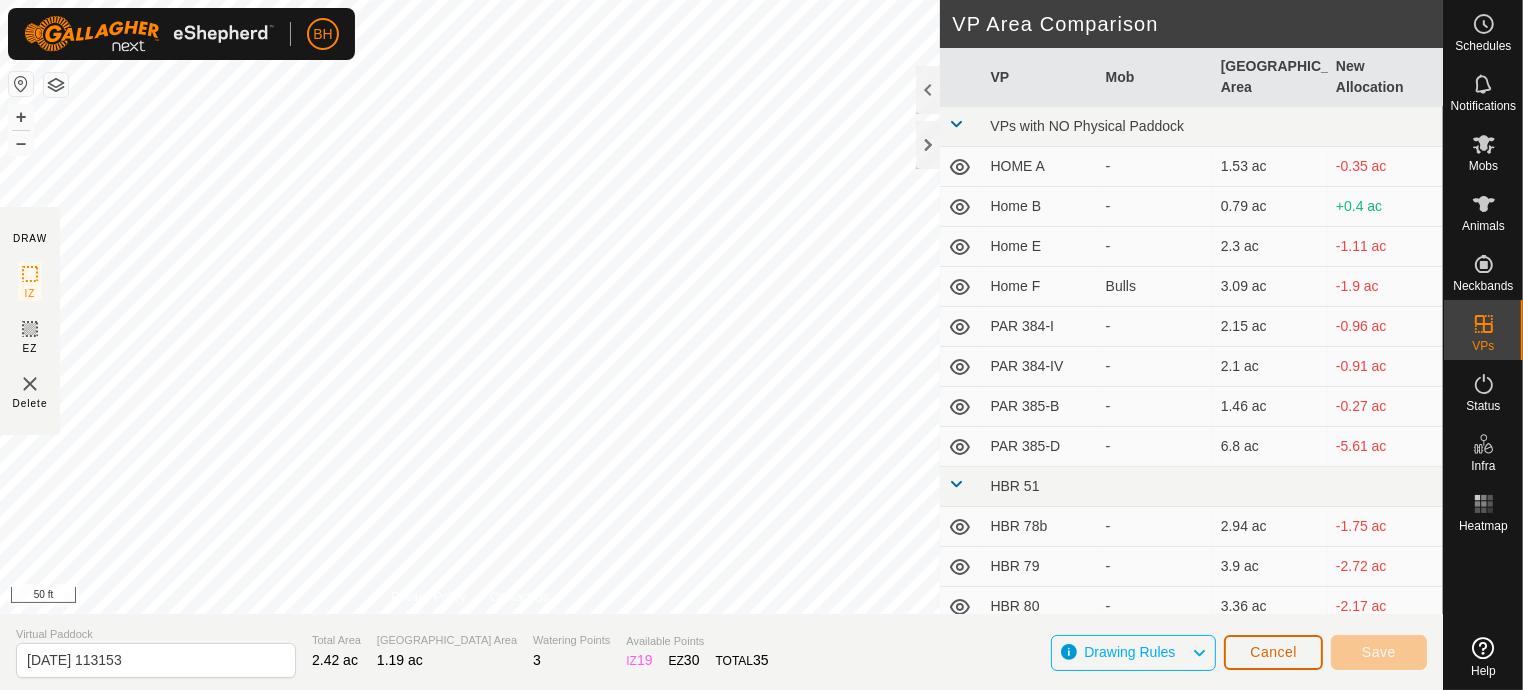 click on "Cancel" 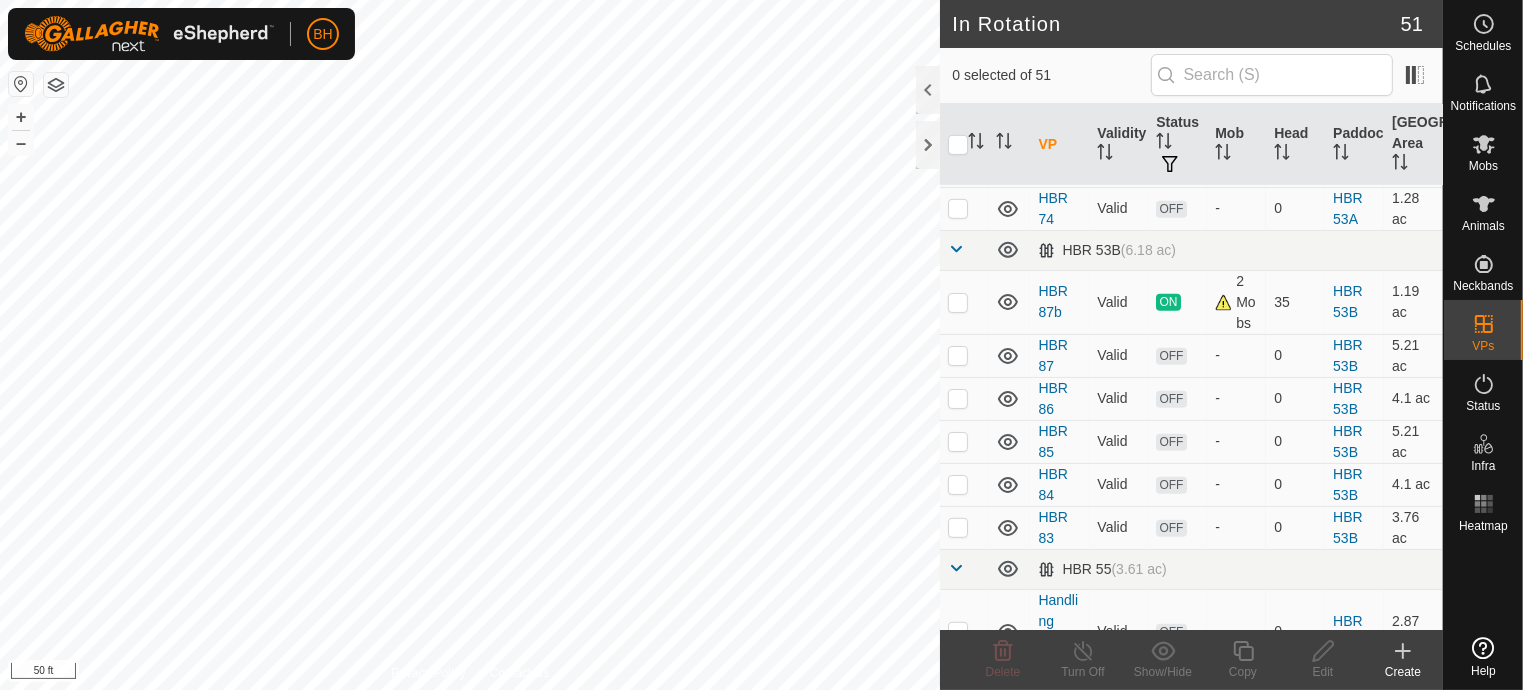 scroll, scrollTop: 1100, scrollLeft: 0, axis: vertical 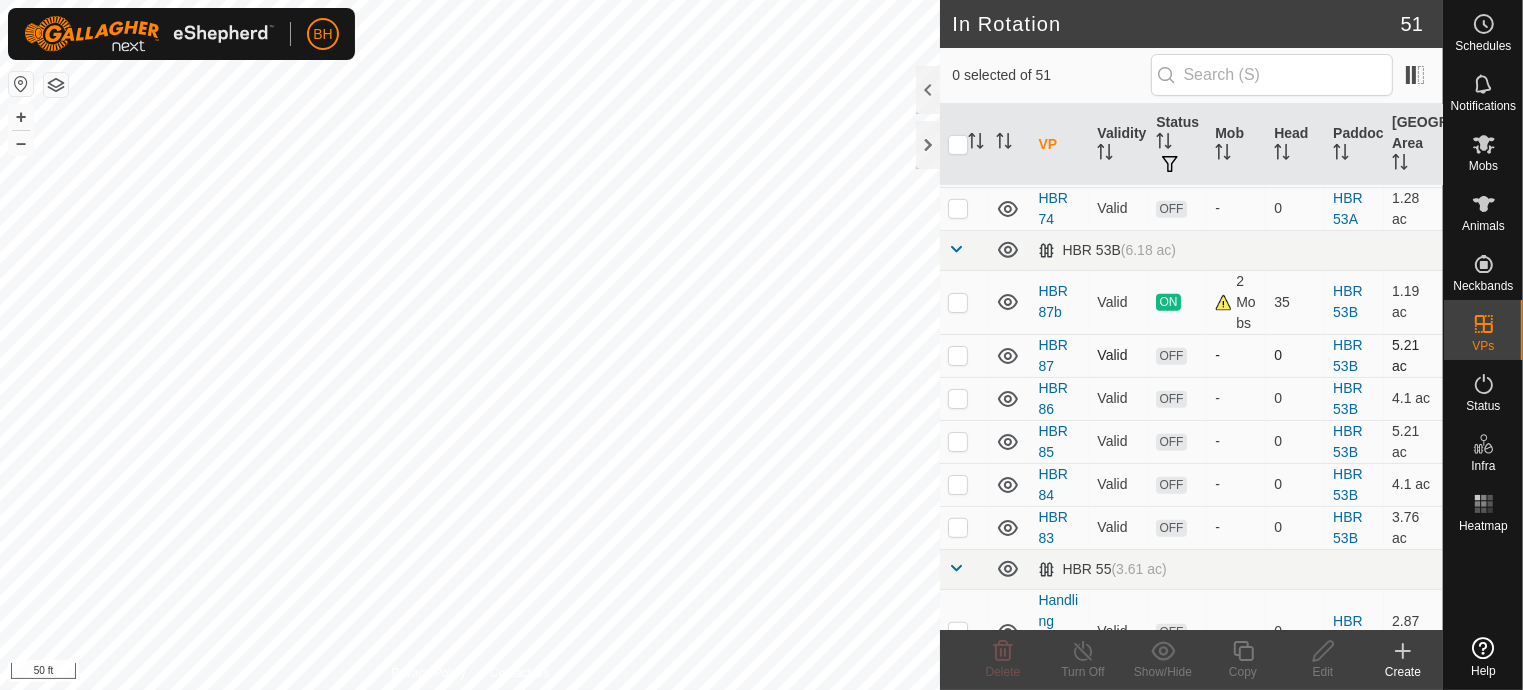 checkbox on "true" 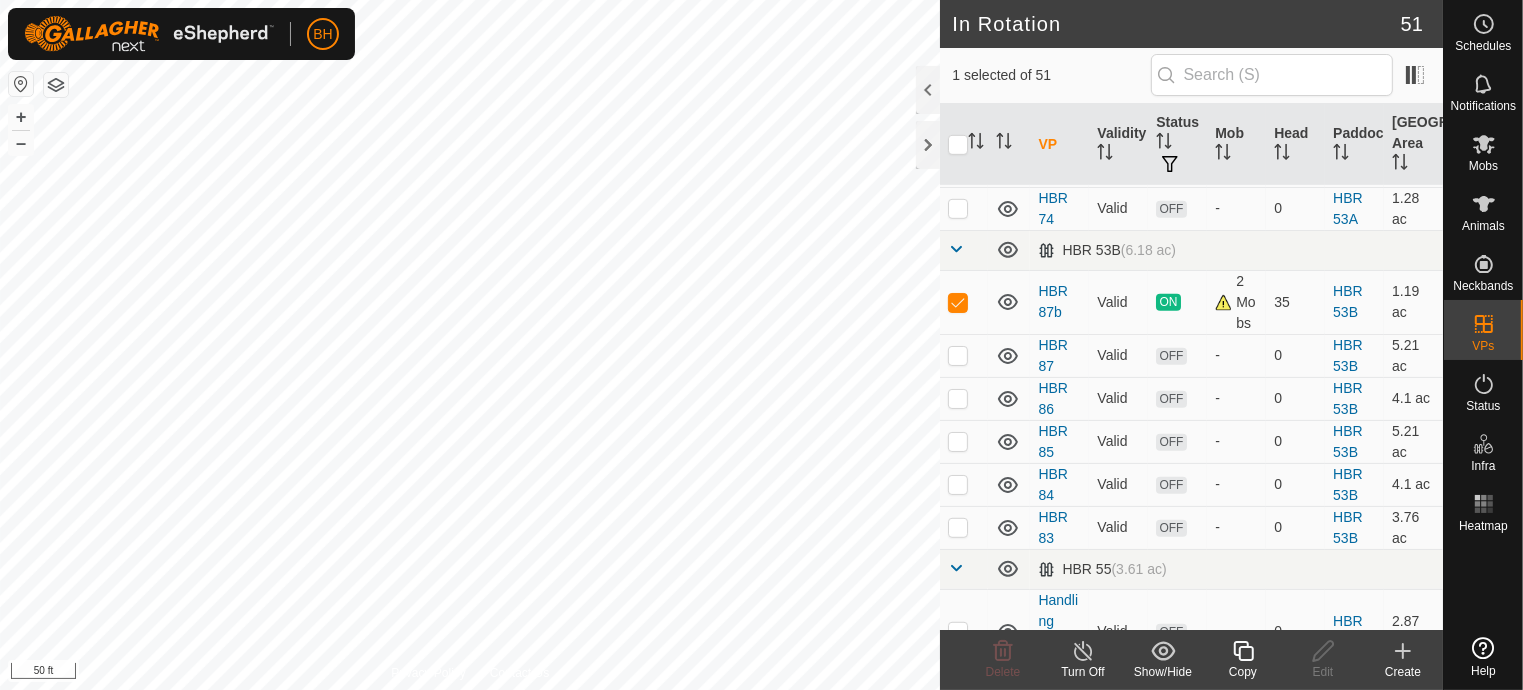 click on "Copy" 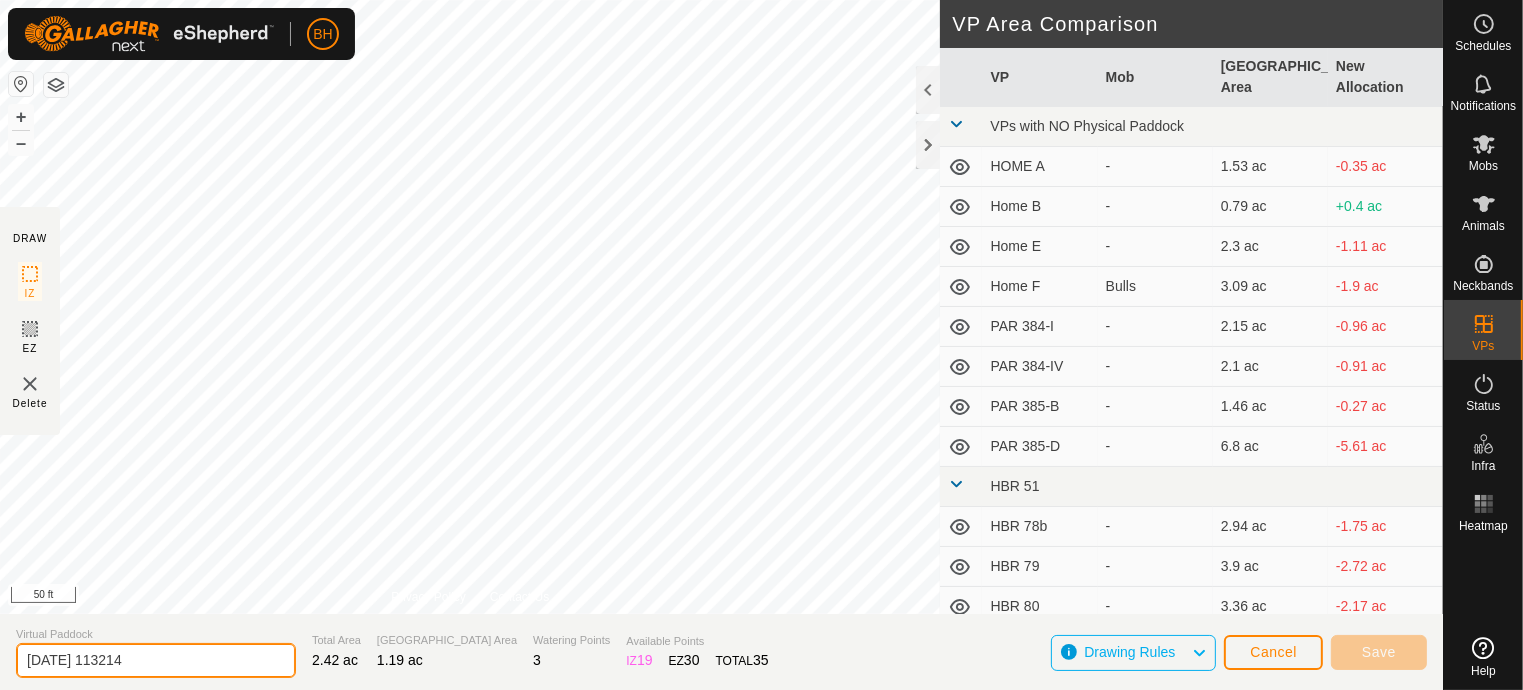 drag, startPoint x: 211, startPoint y: 654, endPoint x: -17, endPoint y: 523, distance: 262.95438 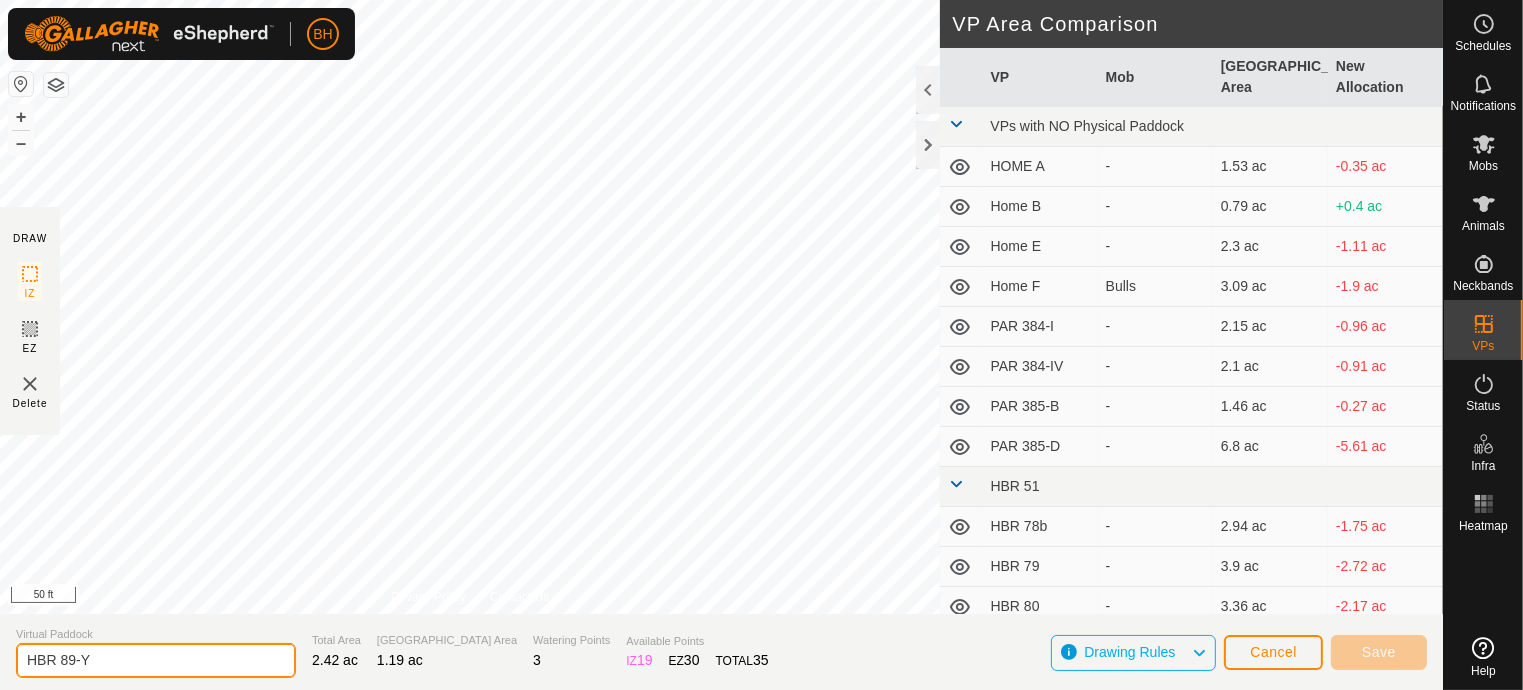 click on "HBR 89-Y" 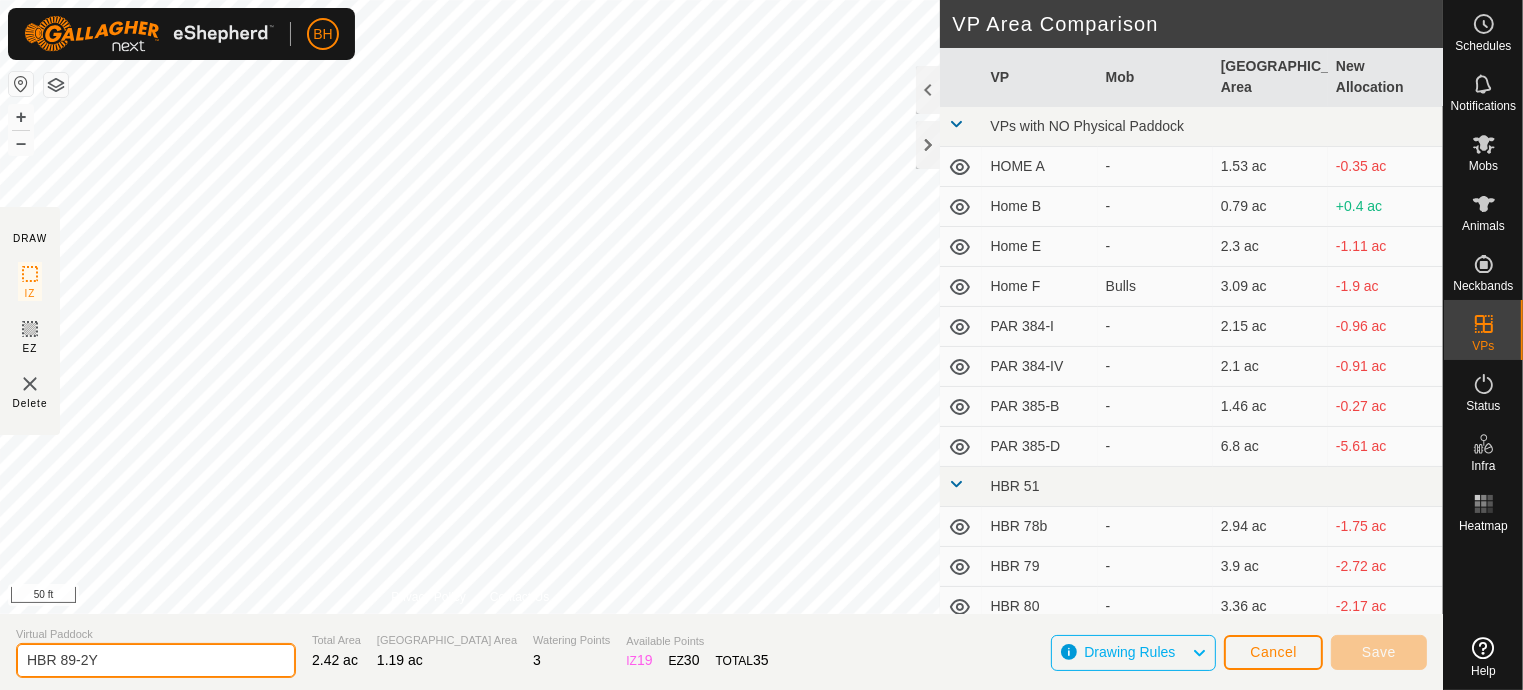 type on "HBR 89-2Y" 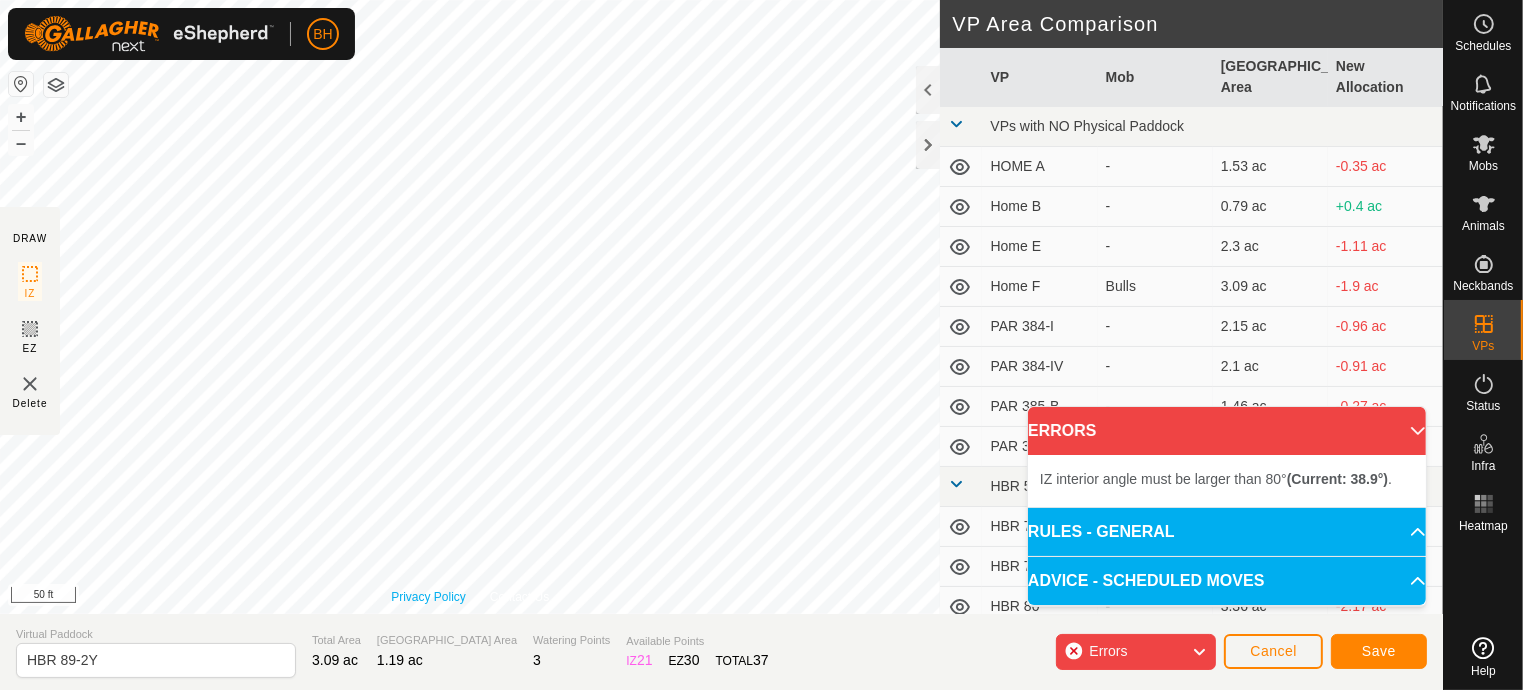 click on "Privacy Policy Contact Us + – ⇧ i 50 ft" at bounding box center [470, 307] 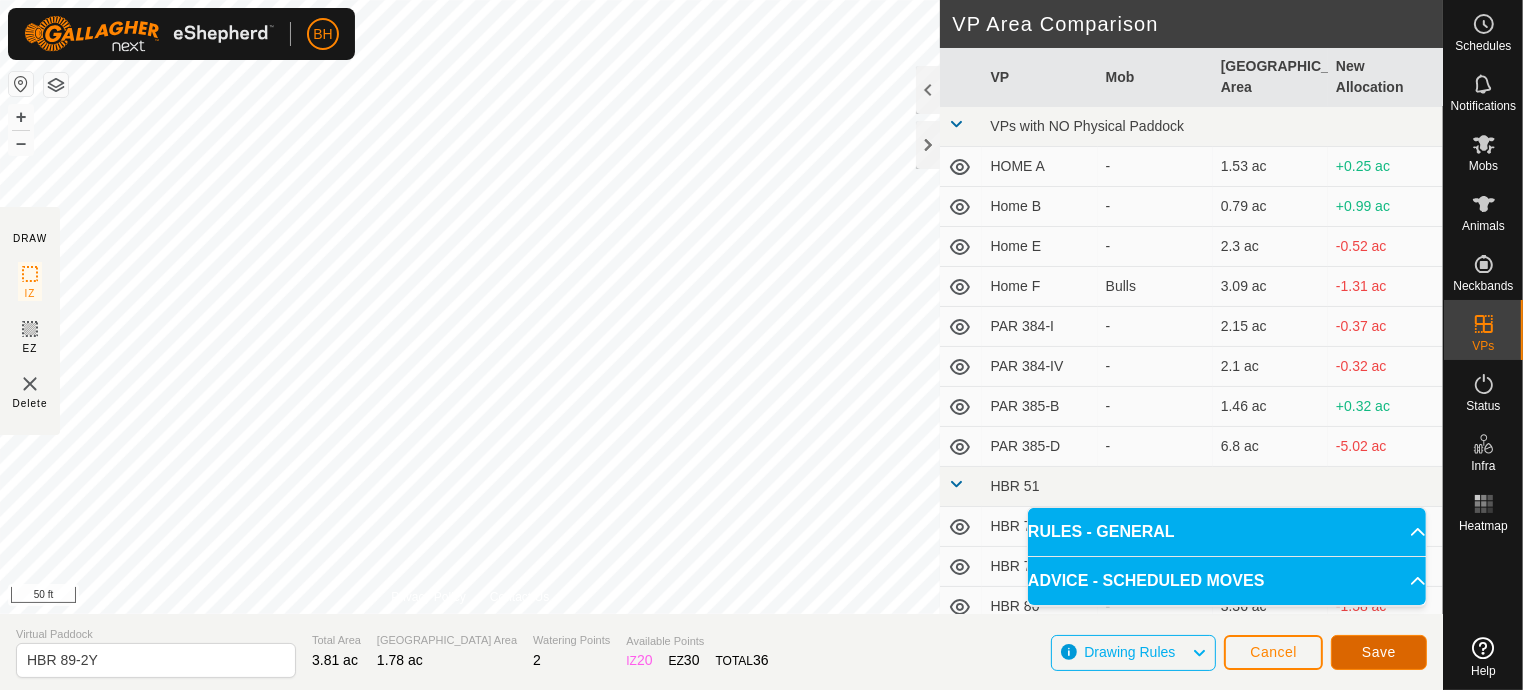 click on "Save" 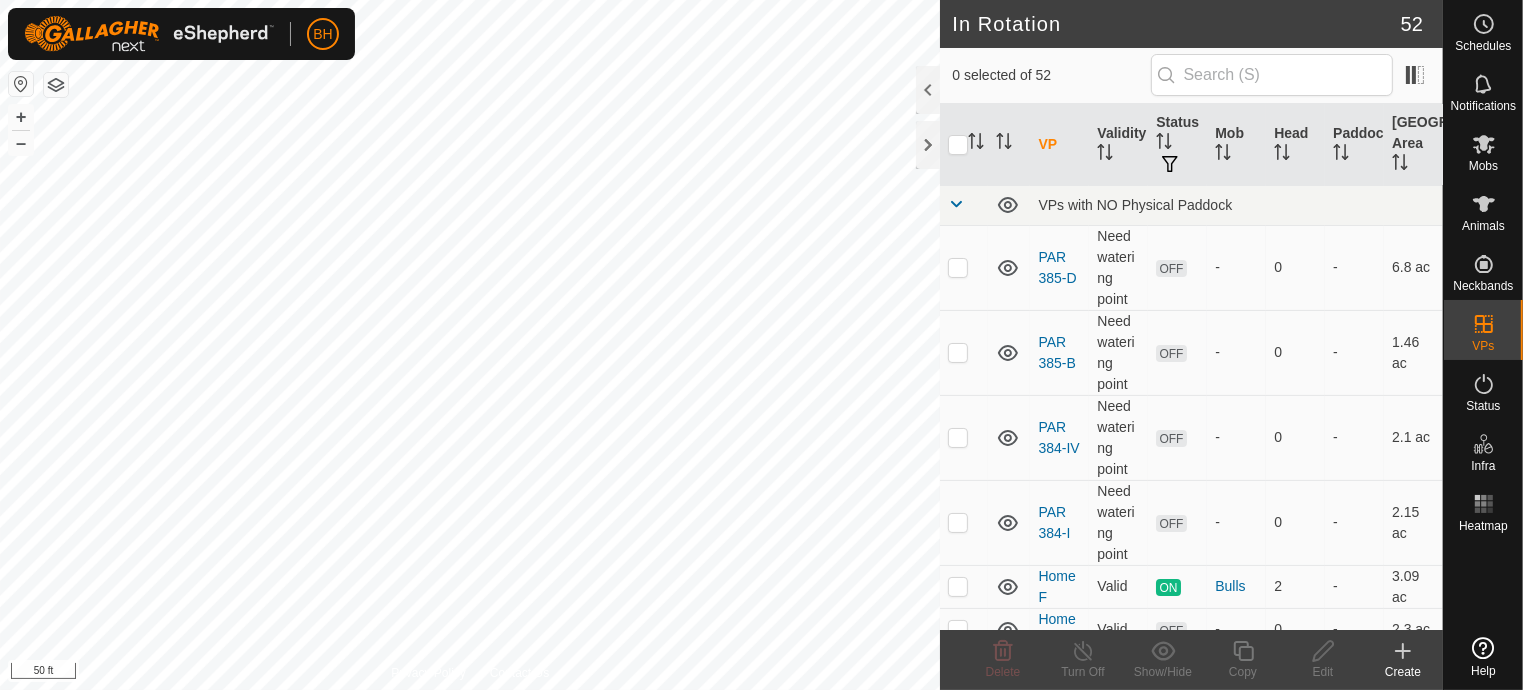 checkbox on "true" 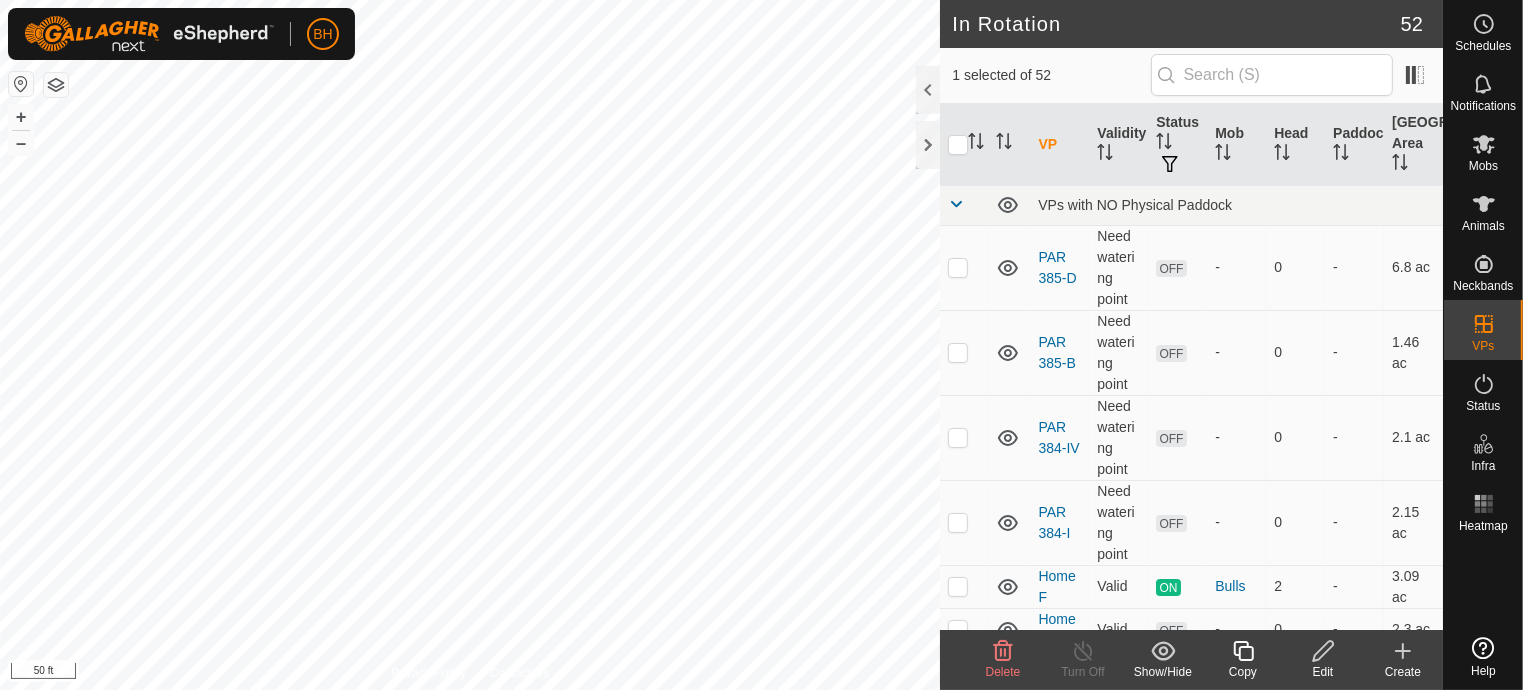 checkbox on "true" 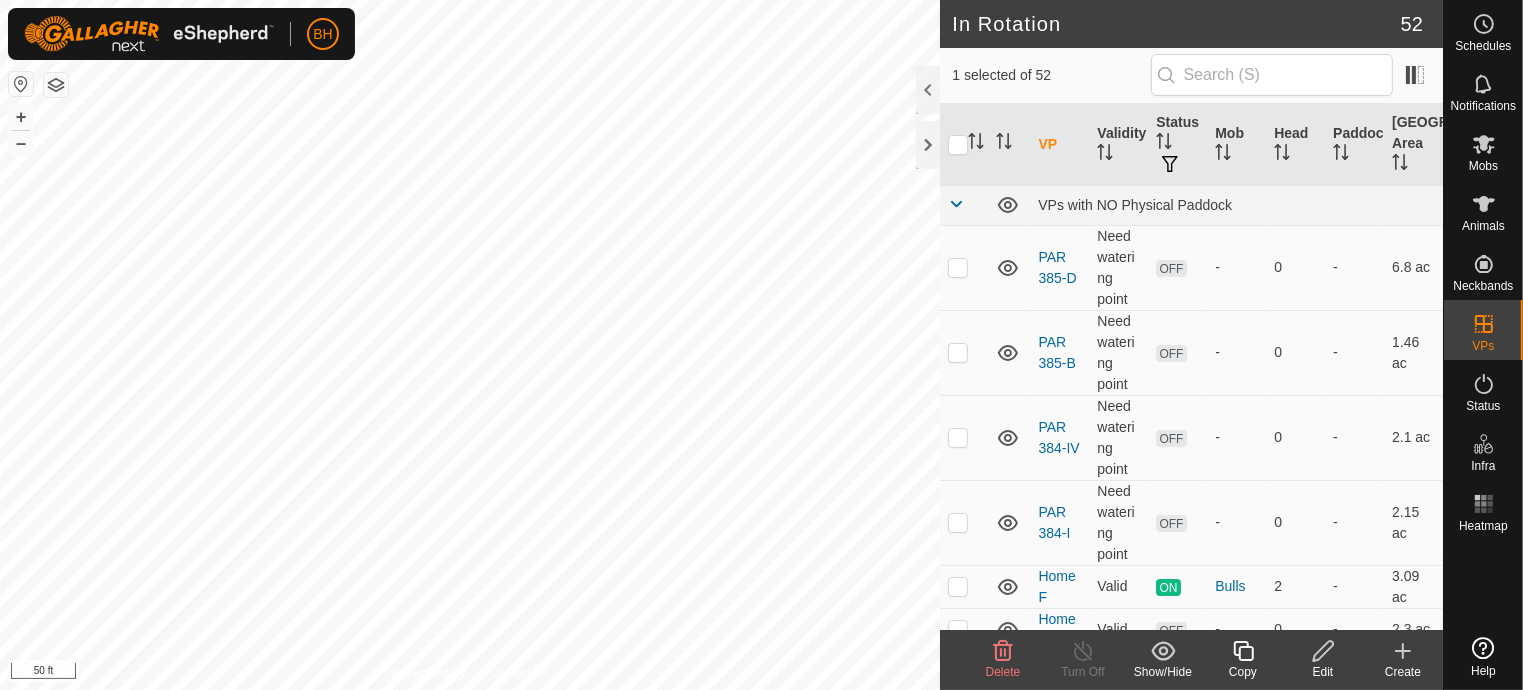 checkbox on "false" 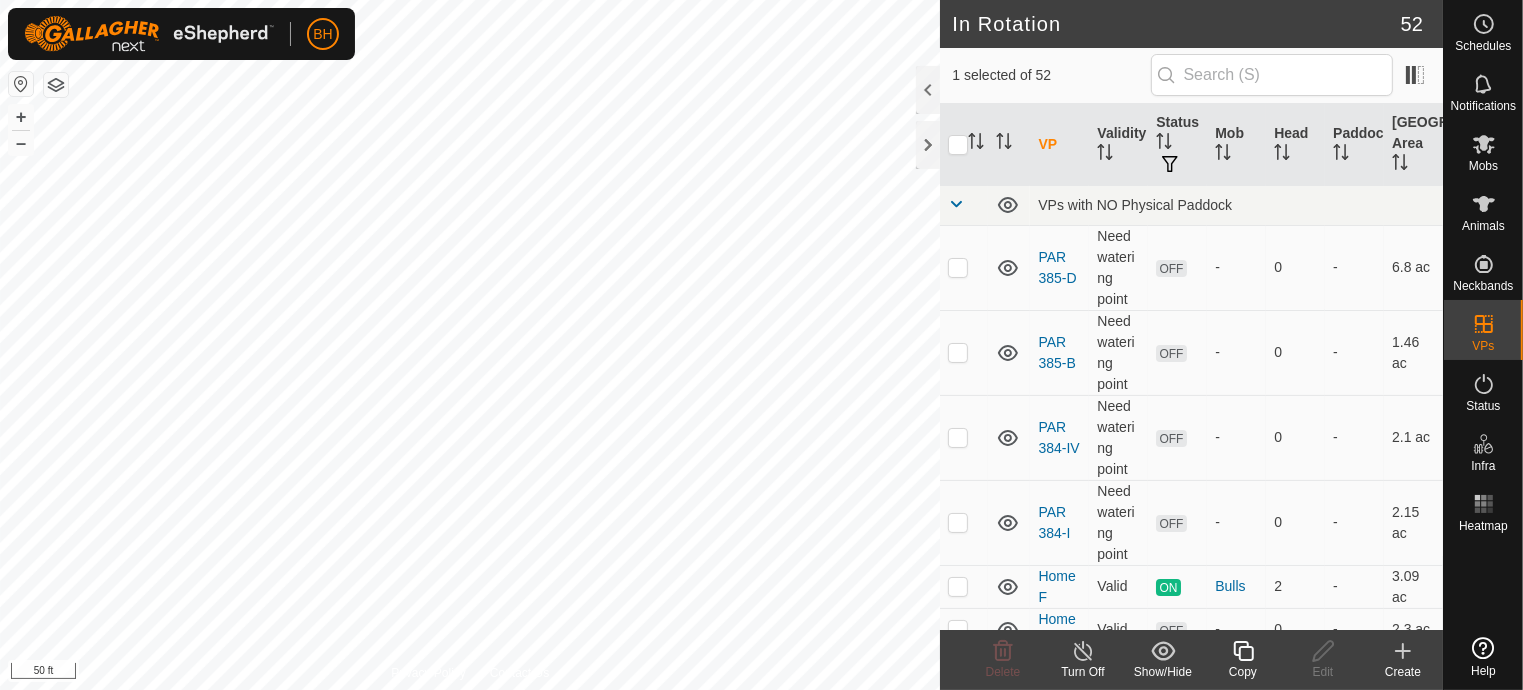 click 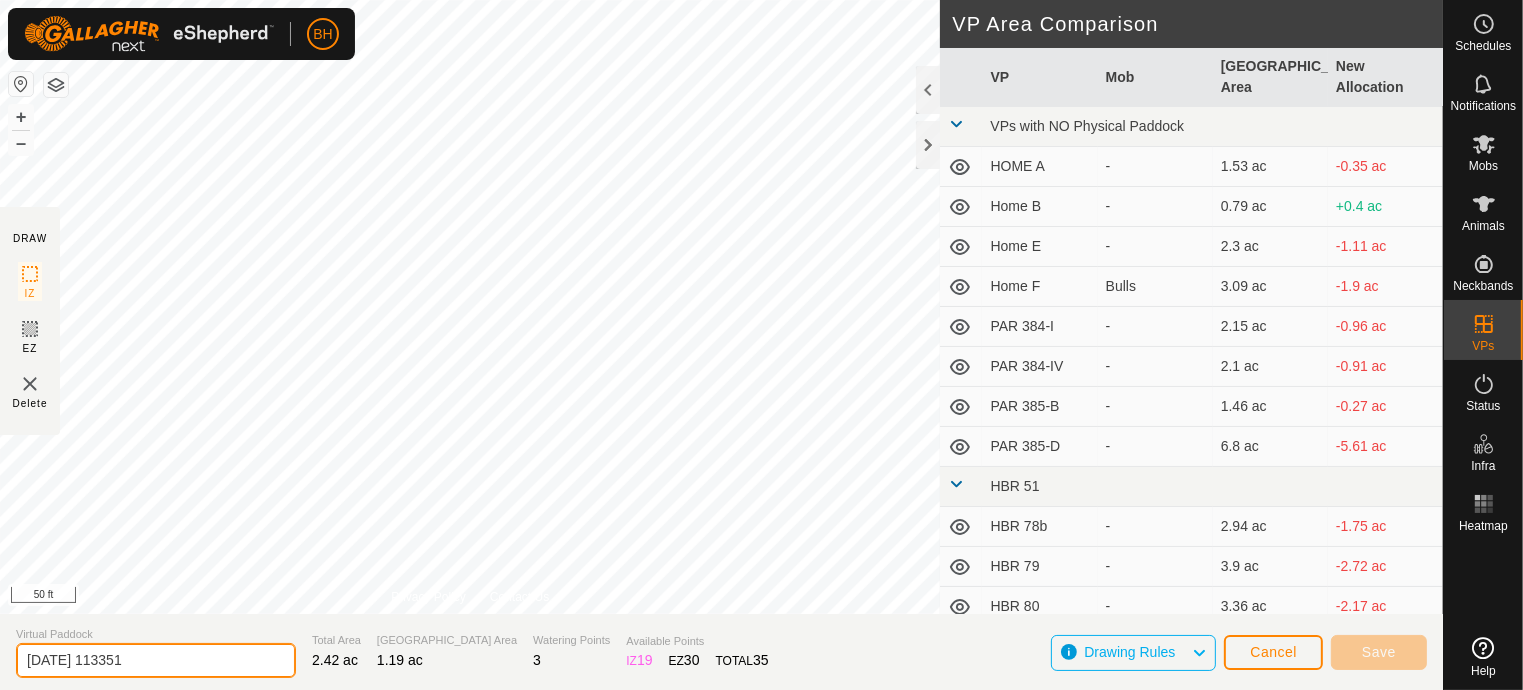 drag, startPoint x: 226, startPoint y: 668, endPoint x: -17, endPoint y: 625, distance: 246.7752 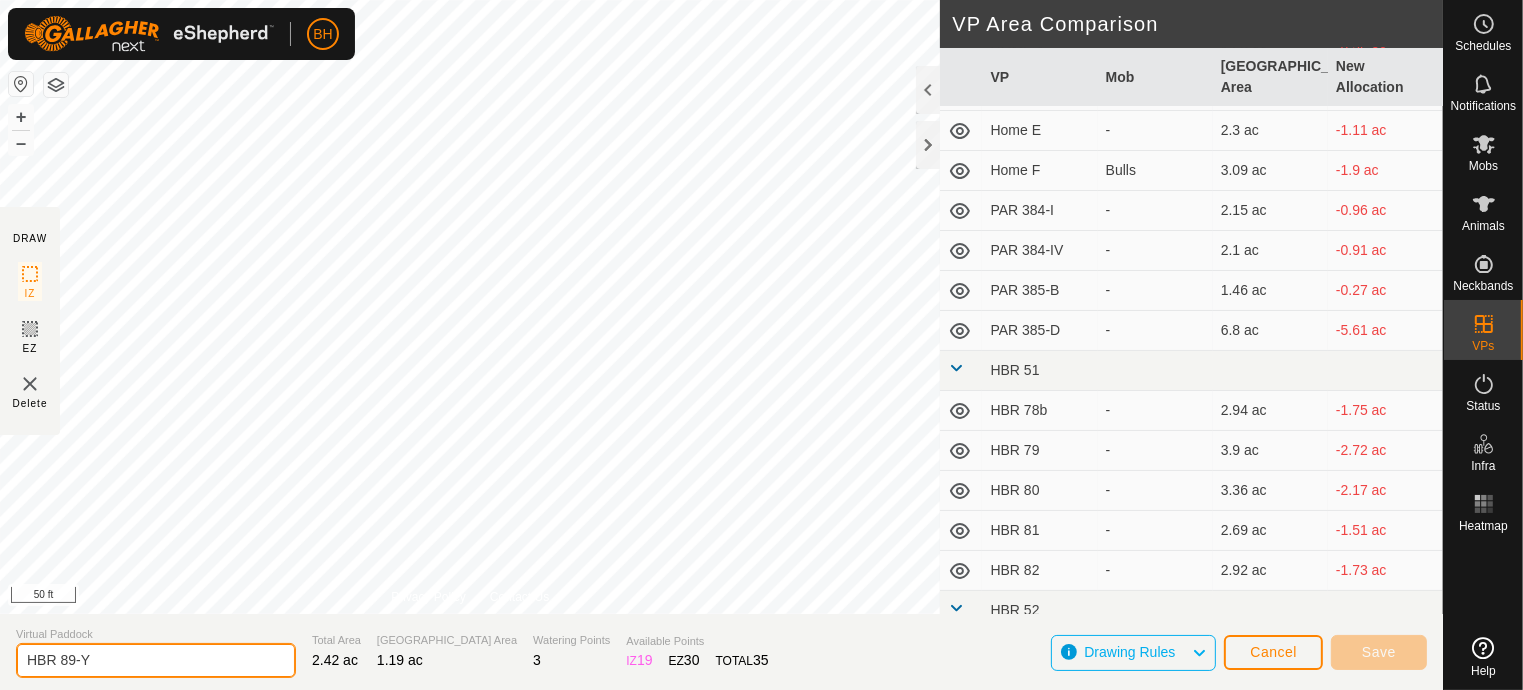 scroll, scrollTop: 300, scrollLeft: 0, axis: vertical 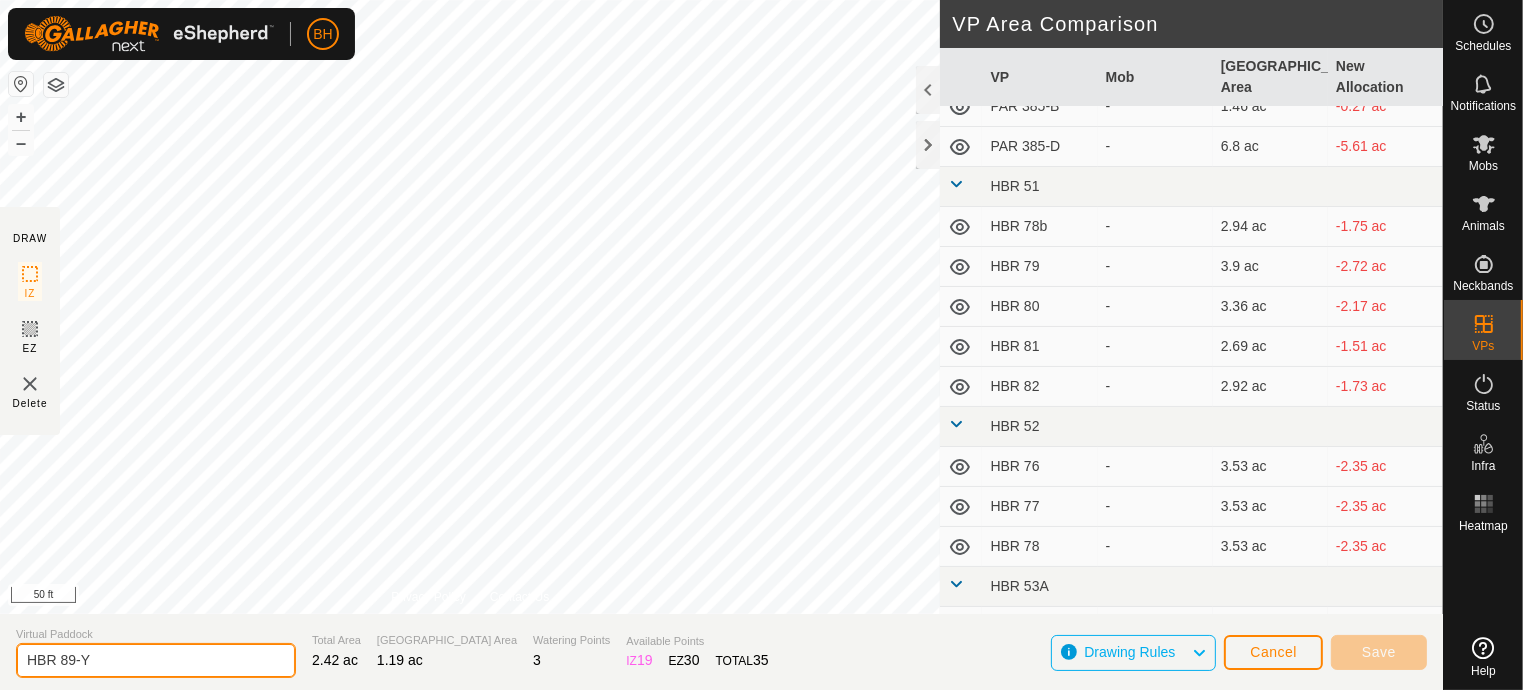 click on "HBR 89-Y" 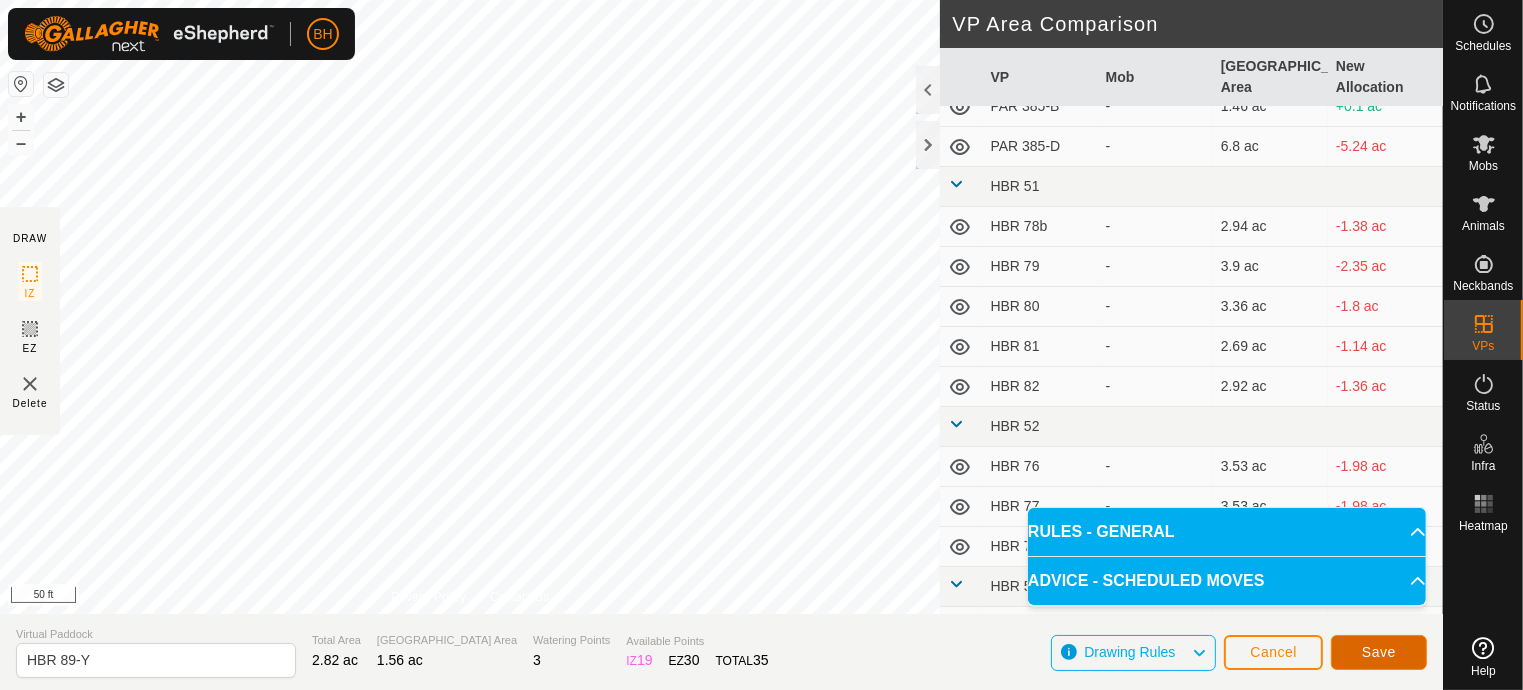 click on "Save" 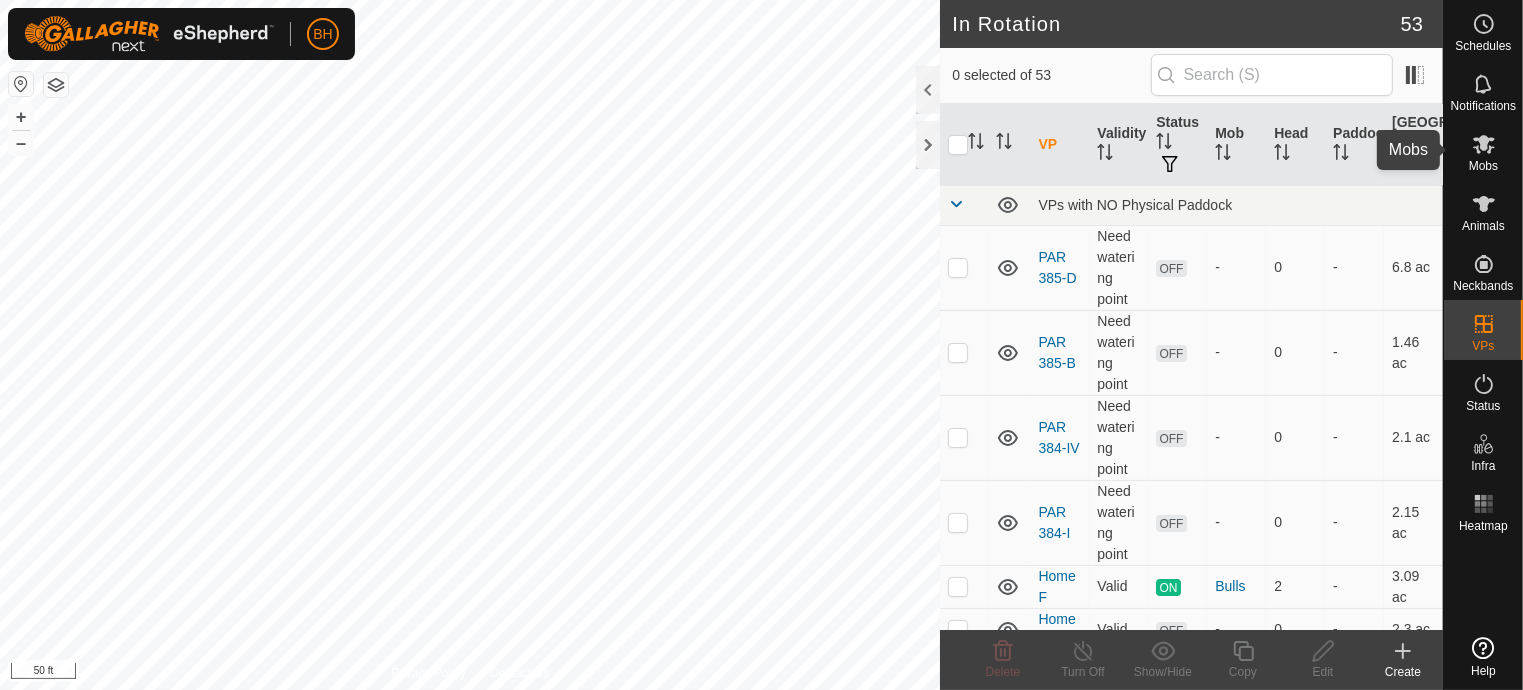 click 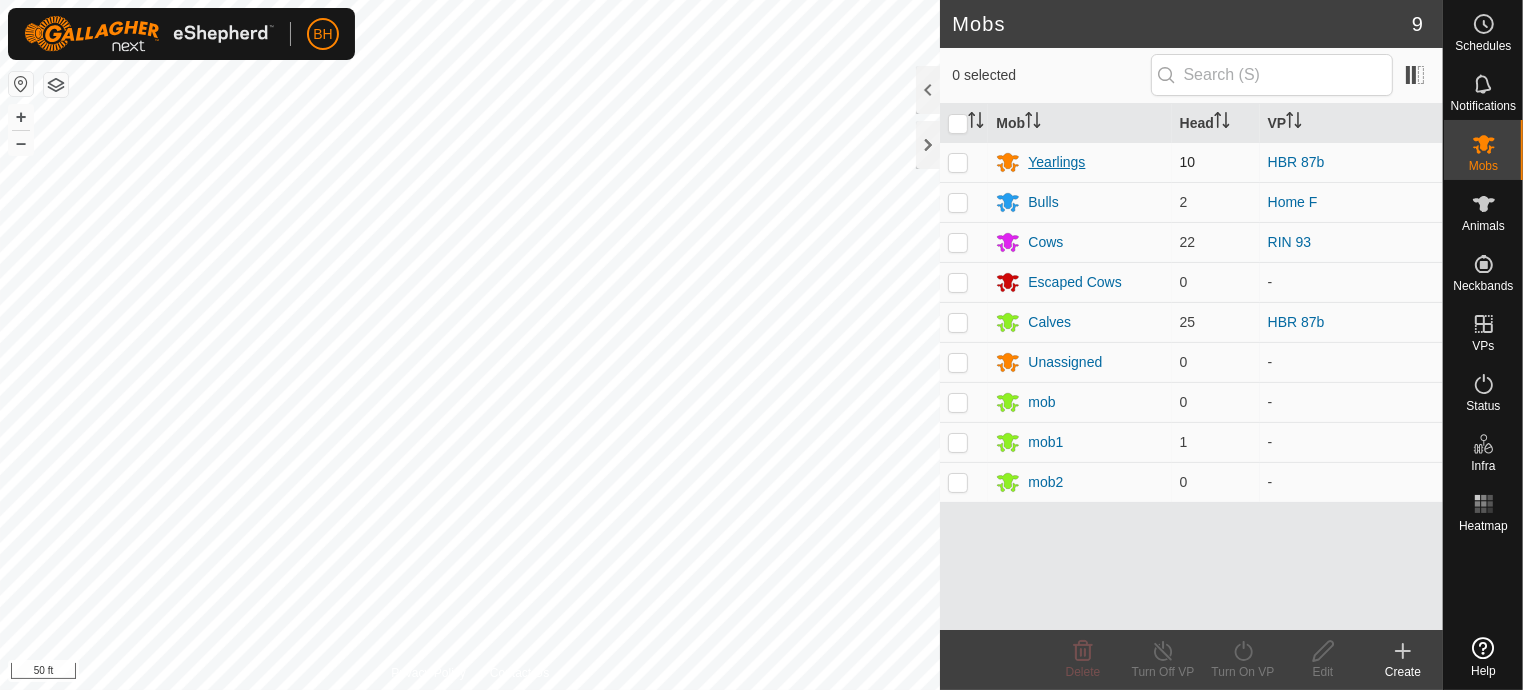 click on "Yearlings" at bounding box center [1056, 162] 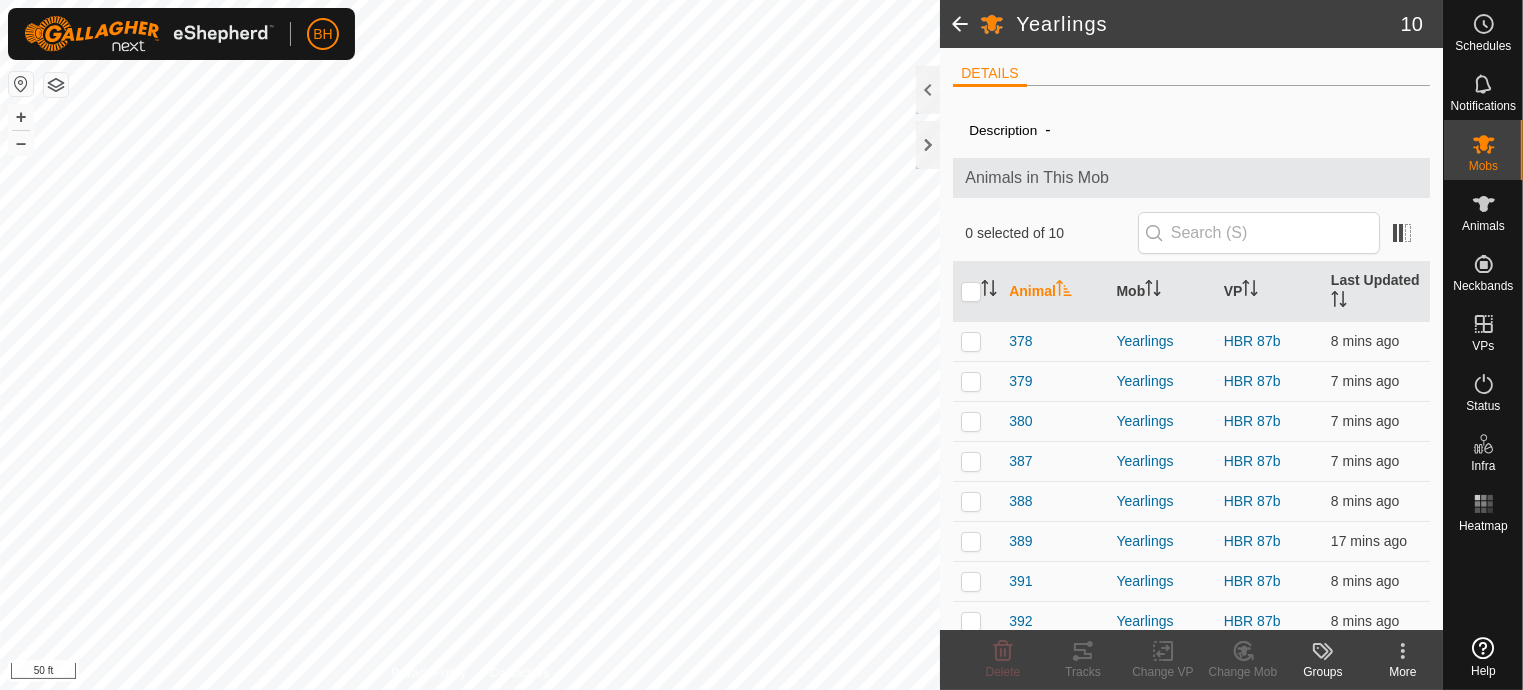 click 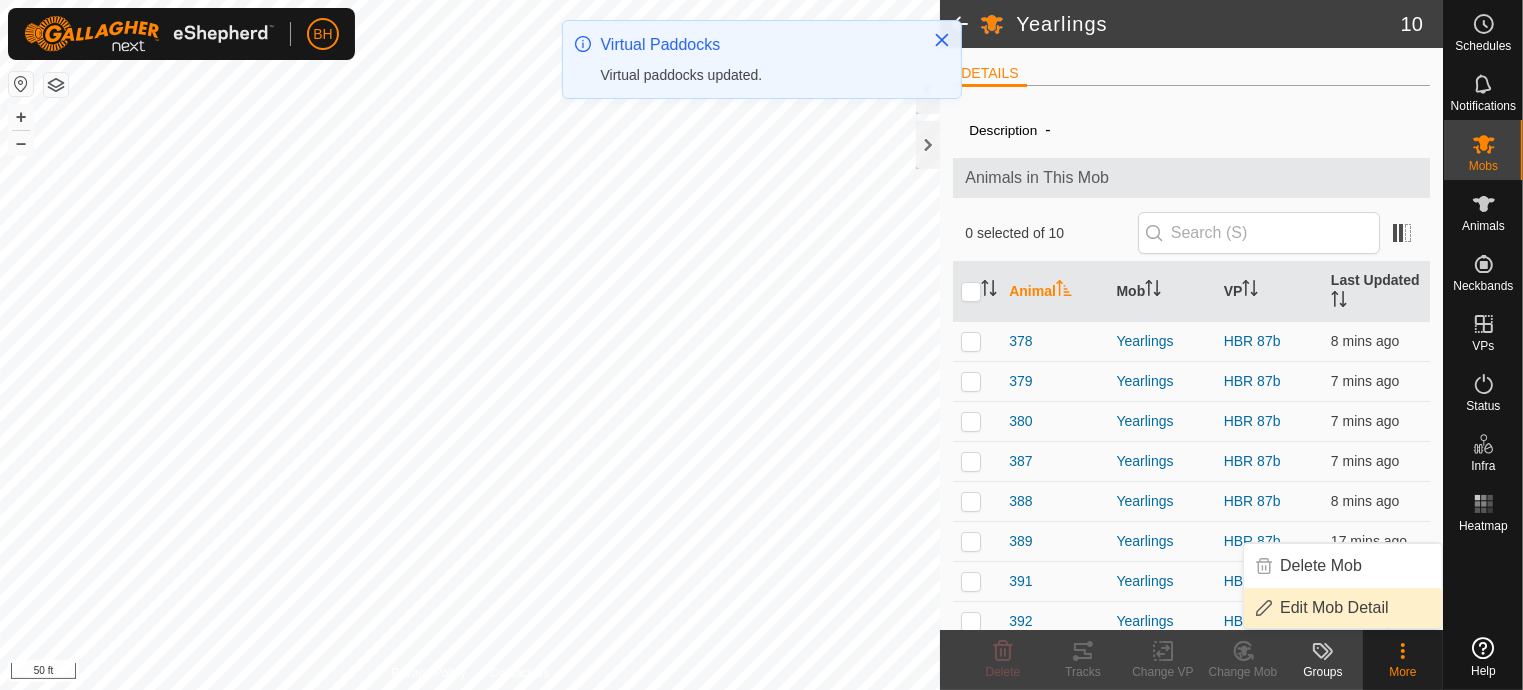 click on "Edit Mob Detail" at bounding box center (1343, 608) 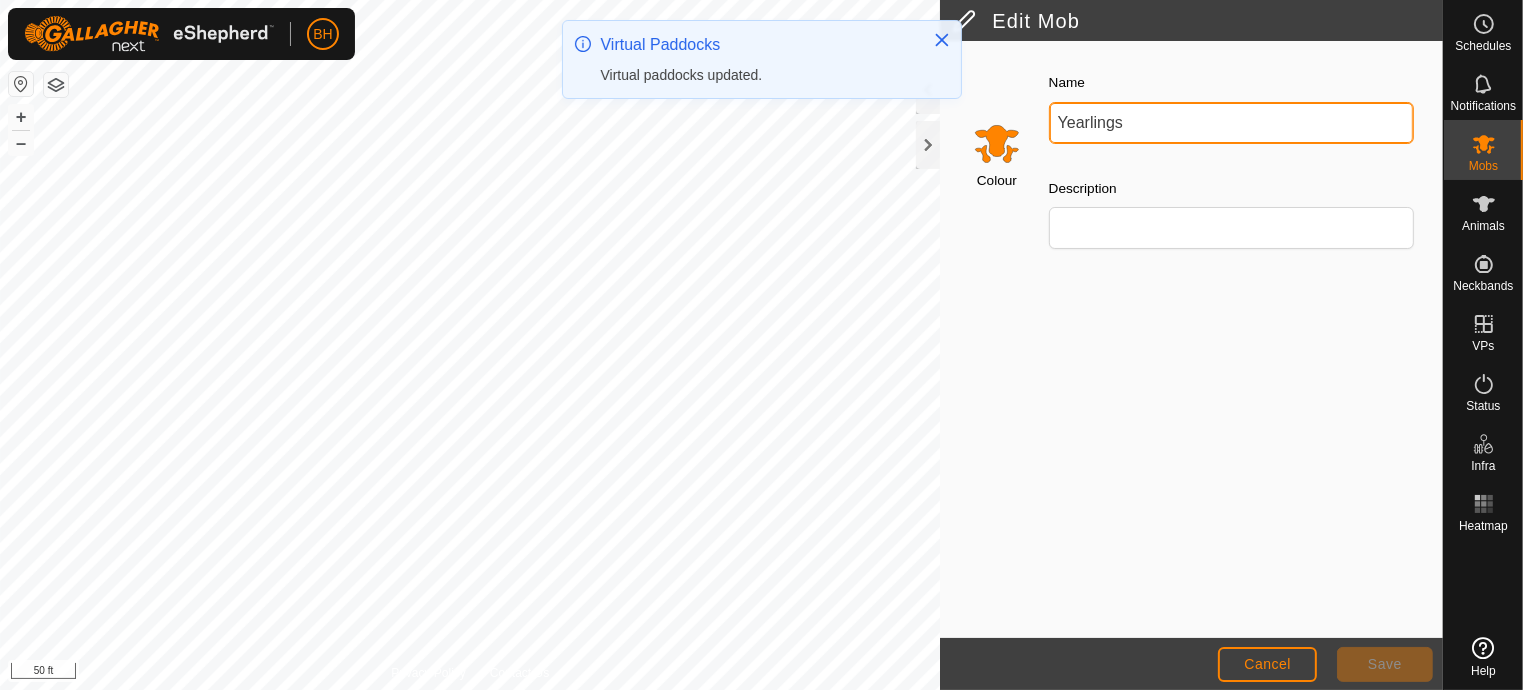 drag, startPoint x: 1188, startPoint y: 139, endPoint x: 860, endPoint y: 41, distance: 342.32733 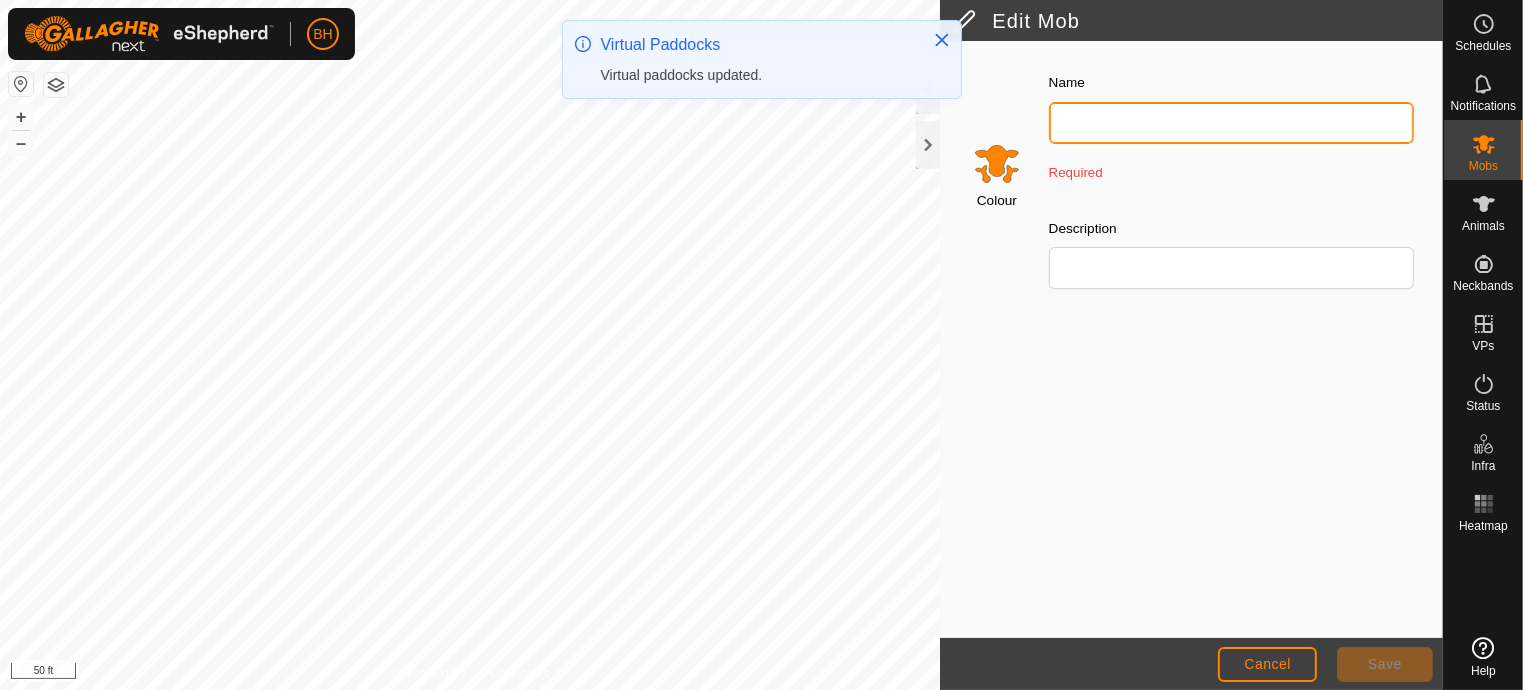 type on "3" 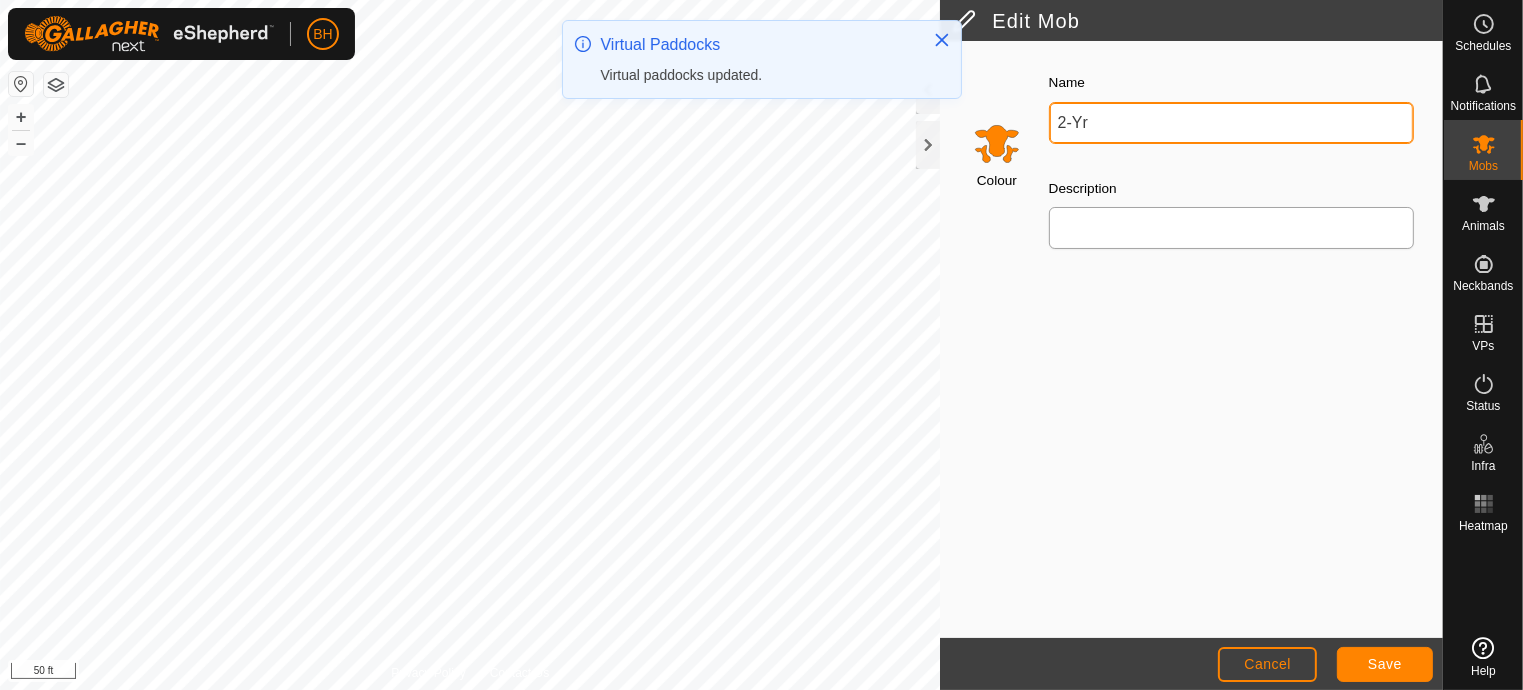 type on "2-Yr" 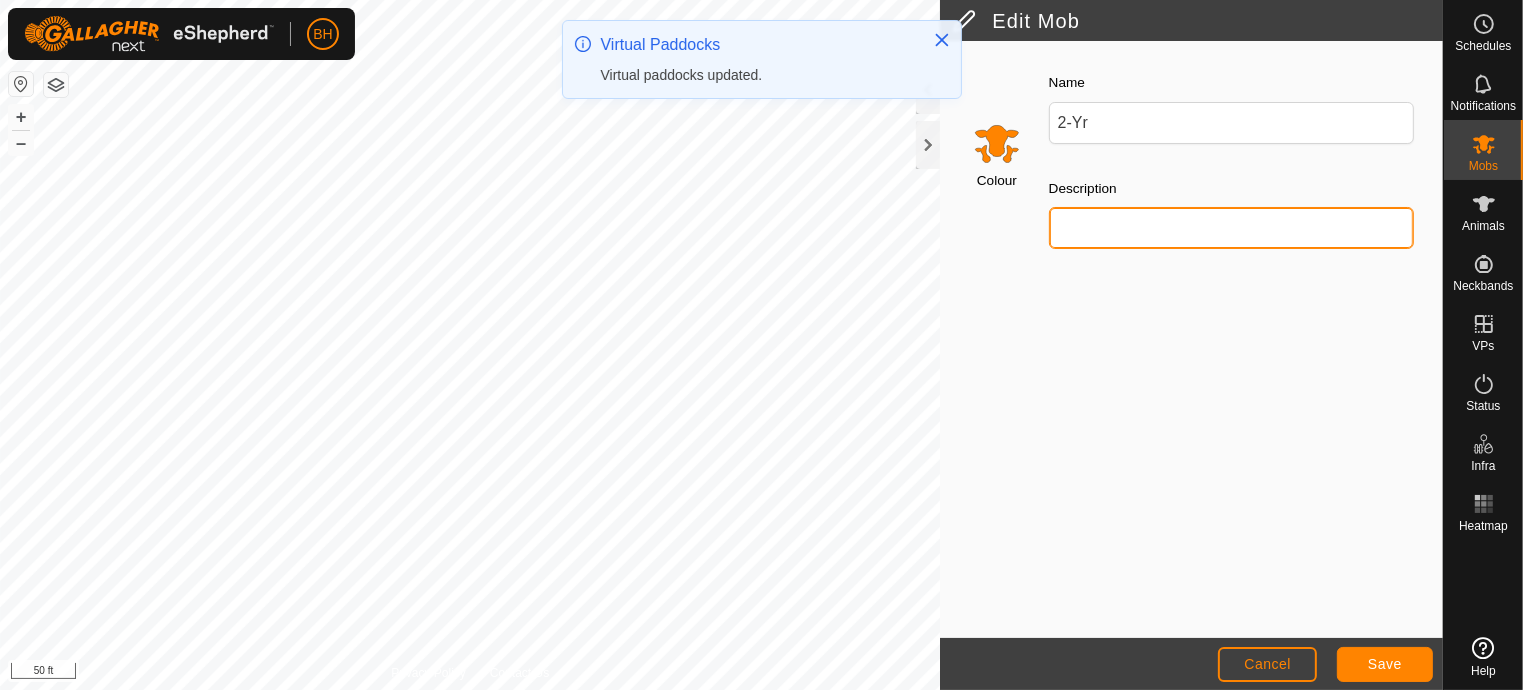 click on "Description" at bounding box center (1231, 228) 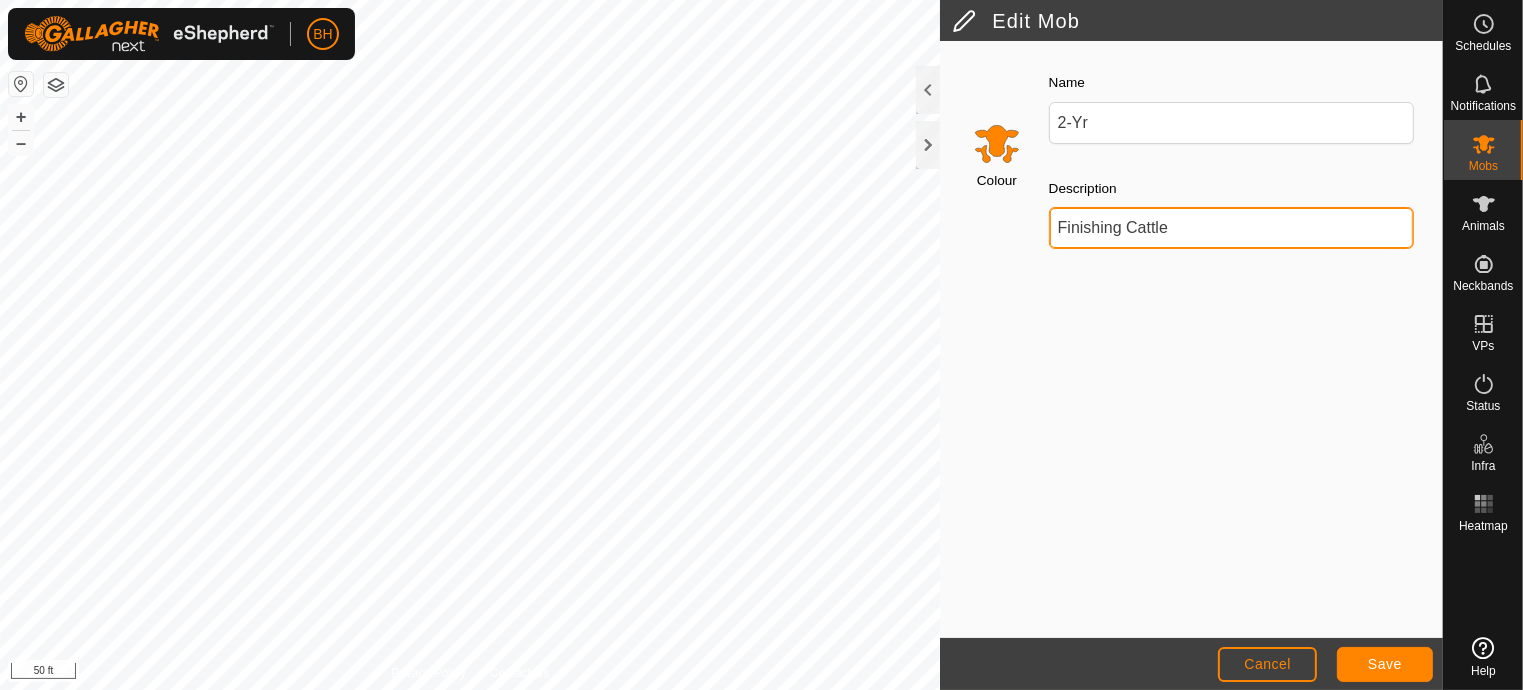 type on "Finishing Cattle" 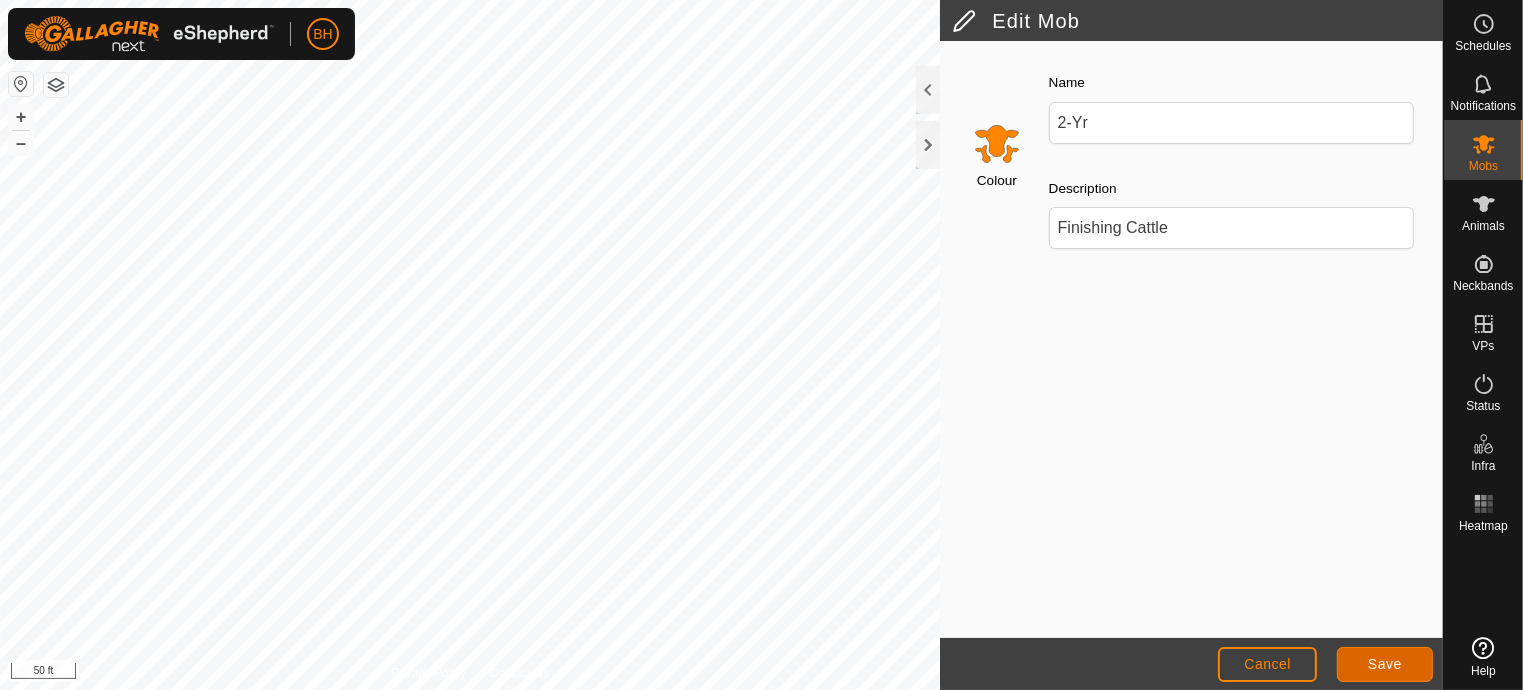 click on "Save" 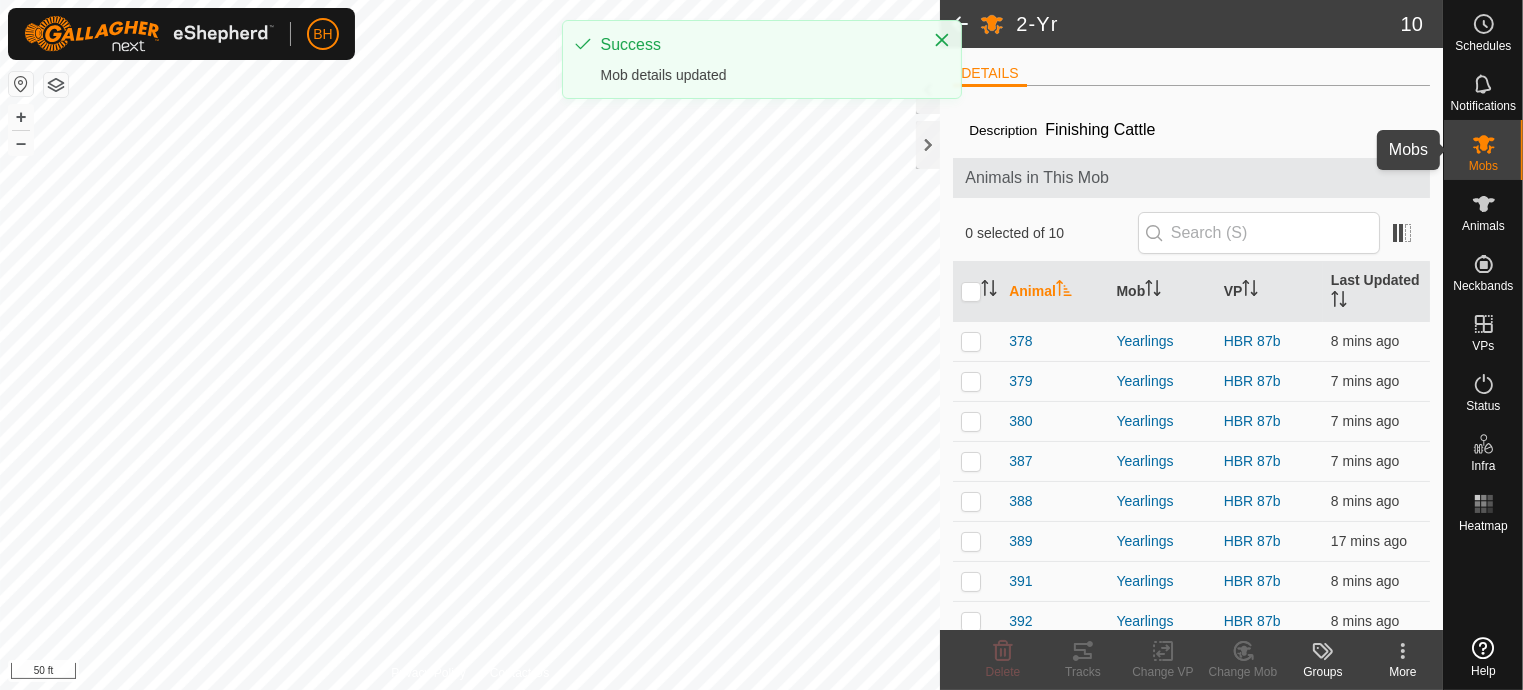 click on "Mobs" at bounding box center [1483, 166] 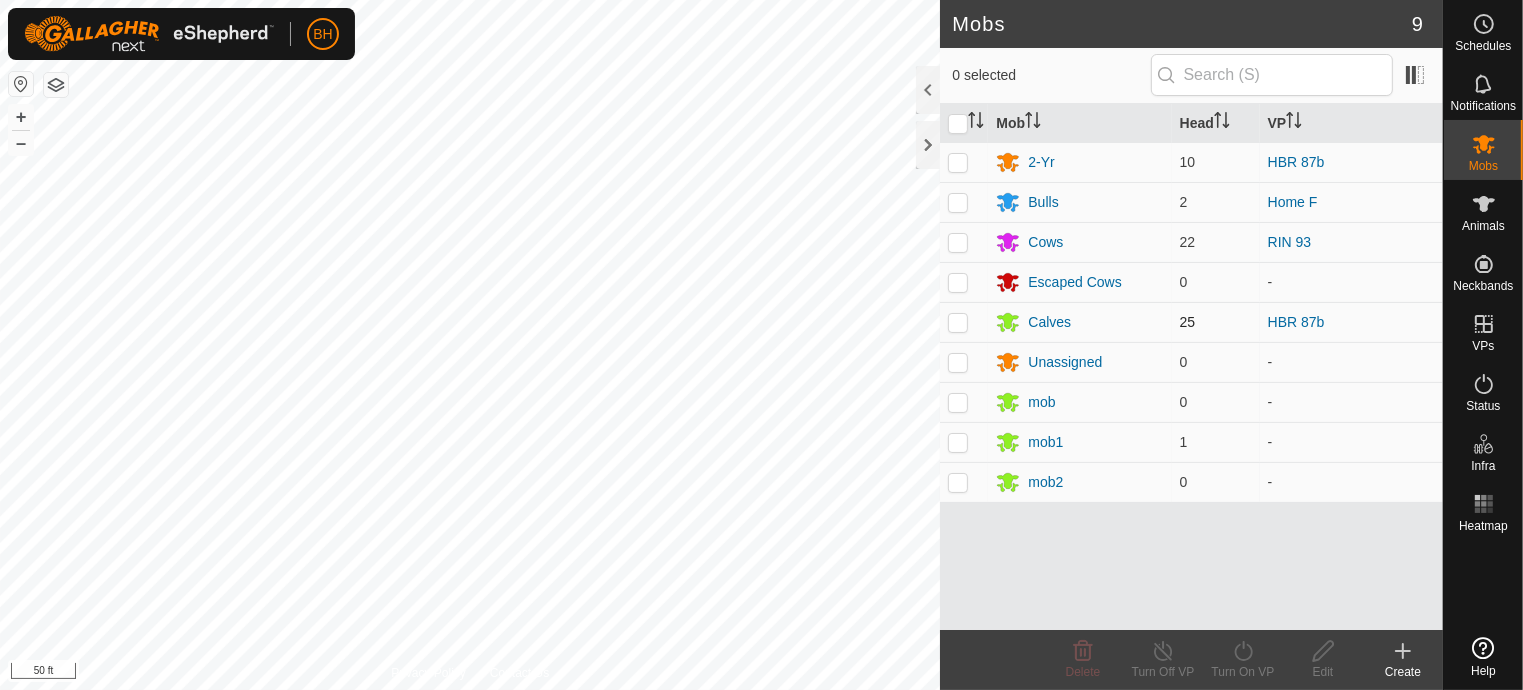 click at bounding box center (958, 322) 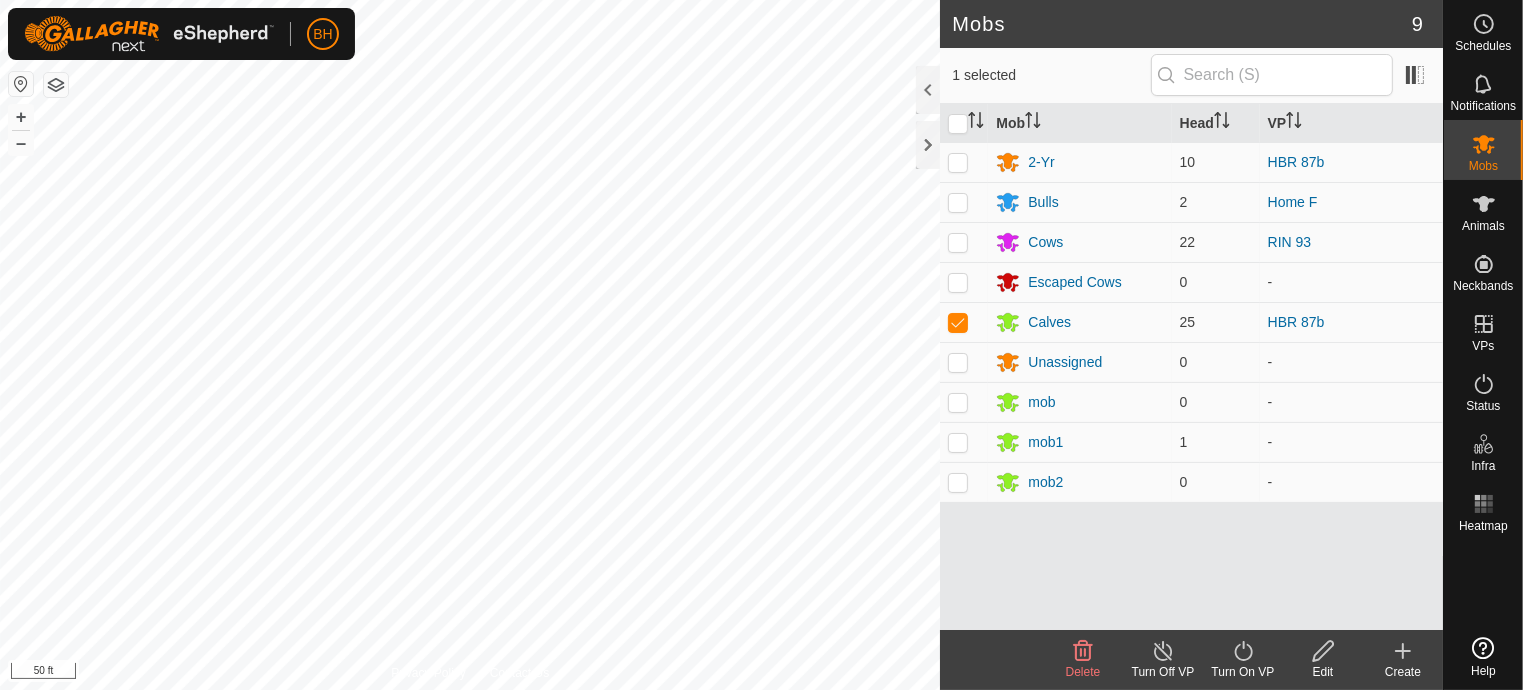 click on "Edit" 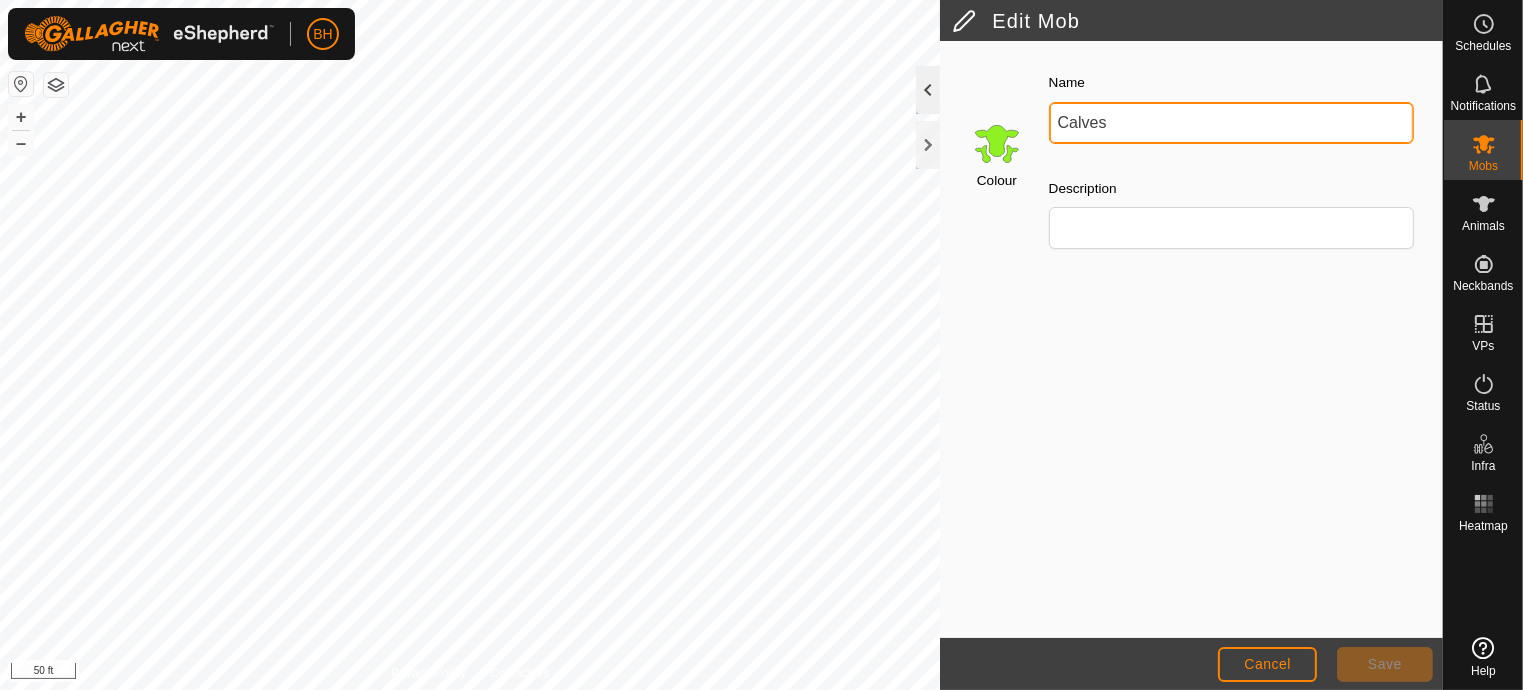 drag, startPoint x: 1120, startPoint y: 136, endPoint x: 916, endPoint y: 69, distance: 214.72075 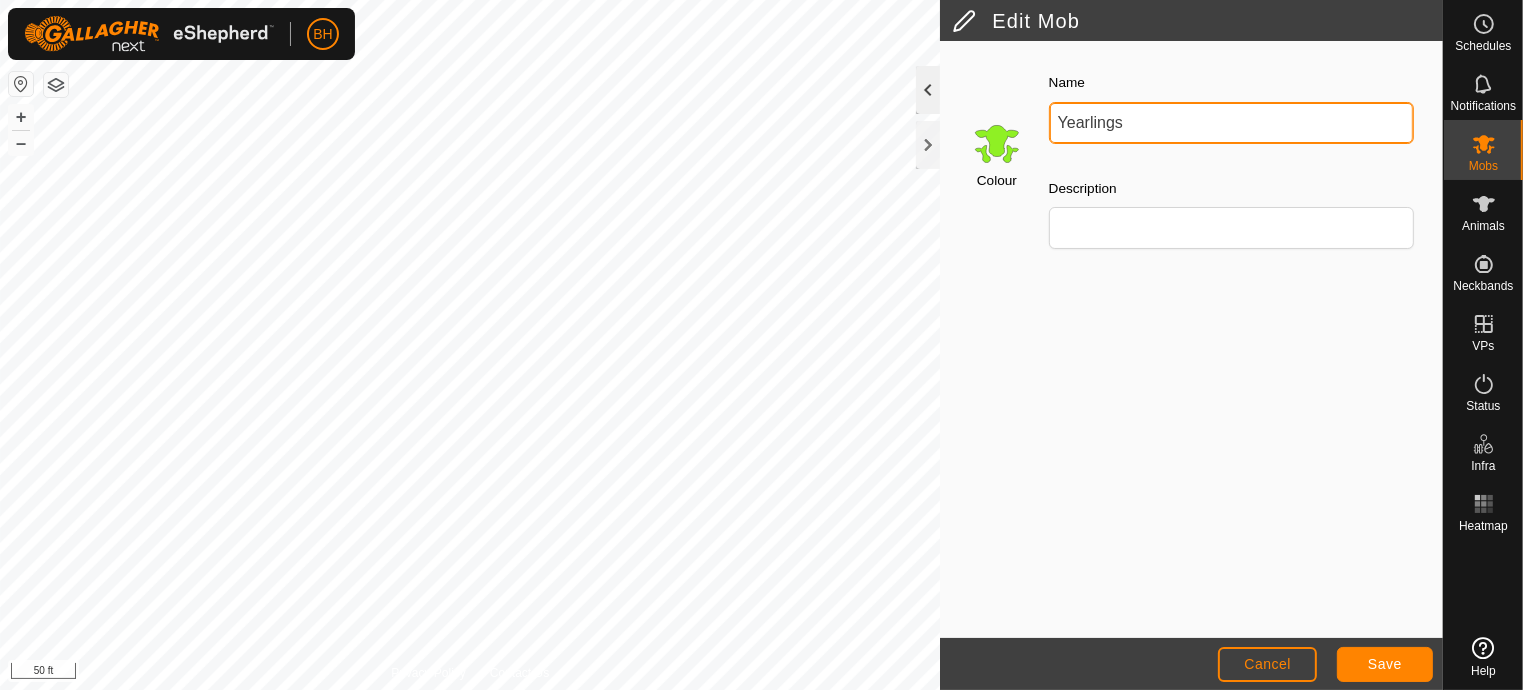 type on "Yearlings" 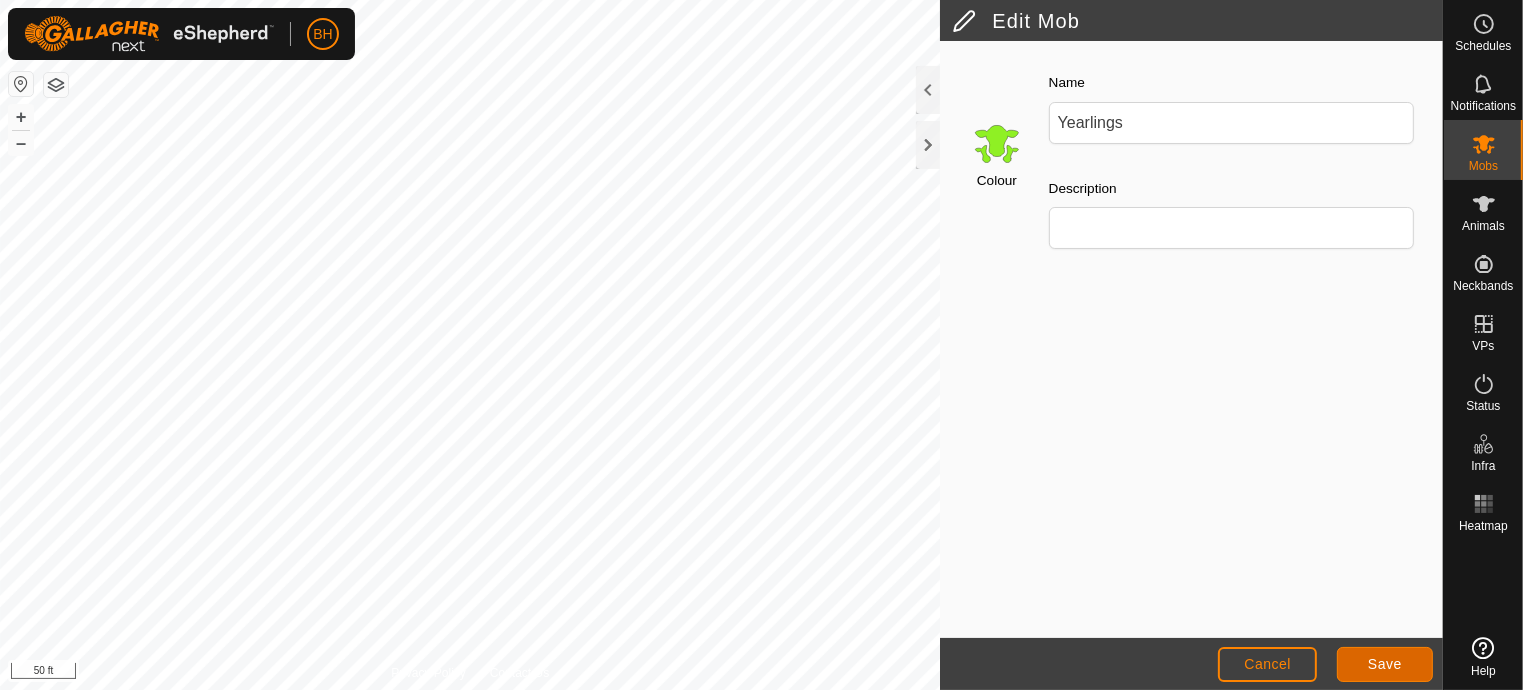 click on "Save" 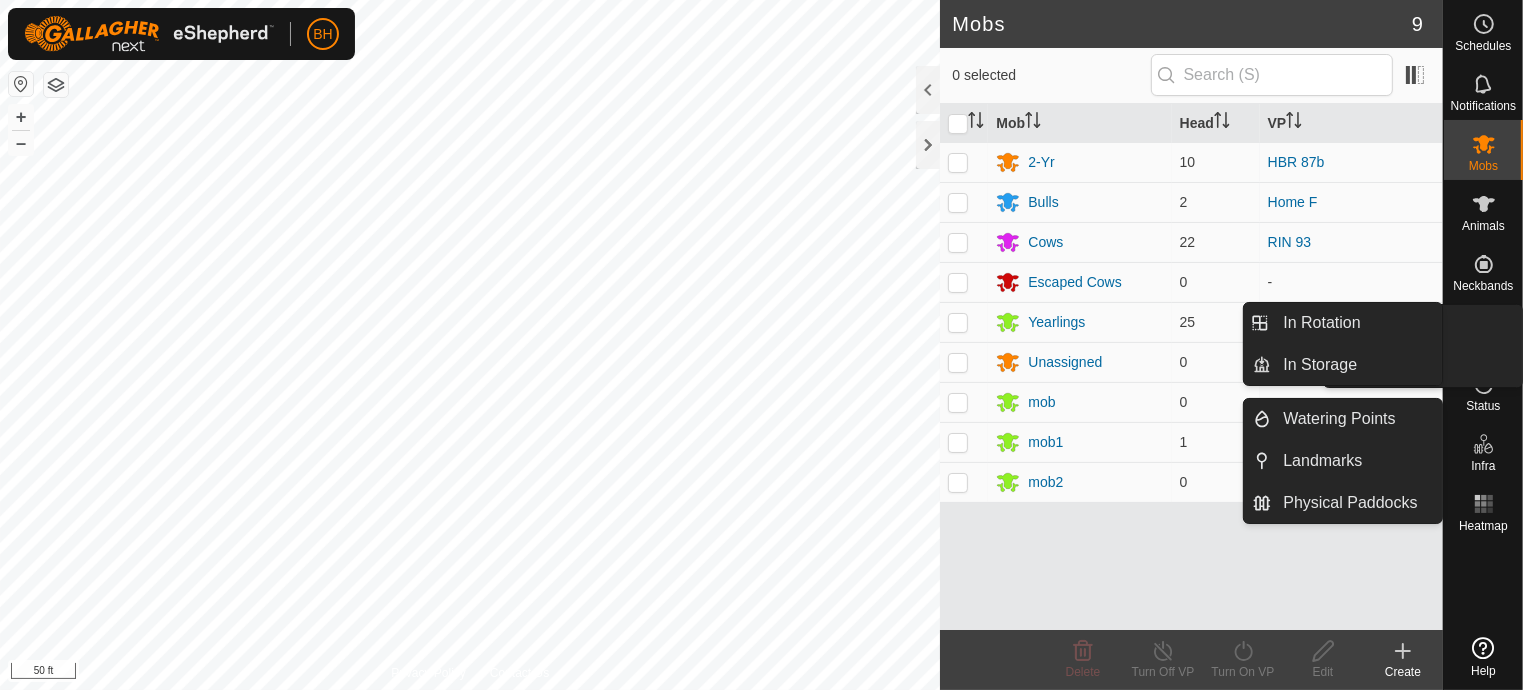 click on "VPs" at bounding box center [1483, 346] 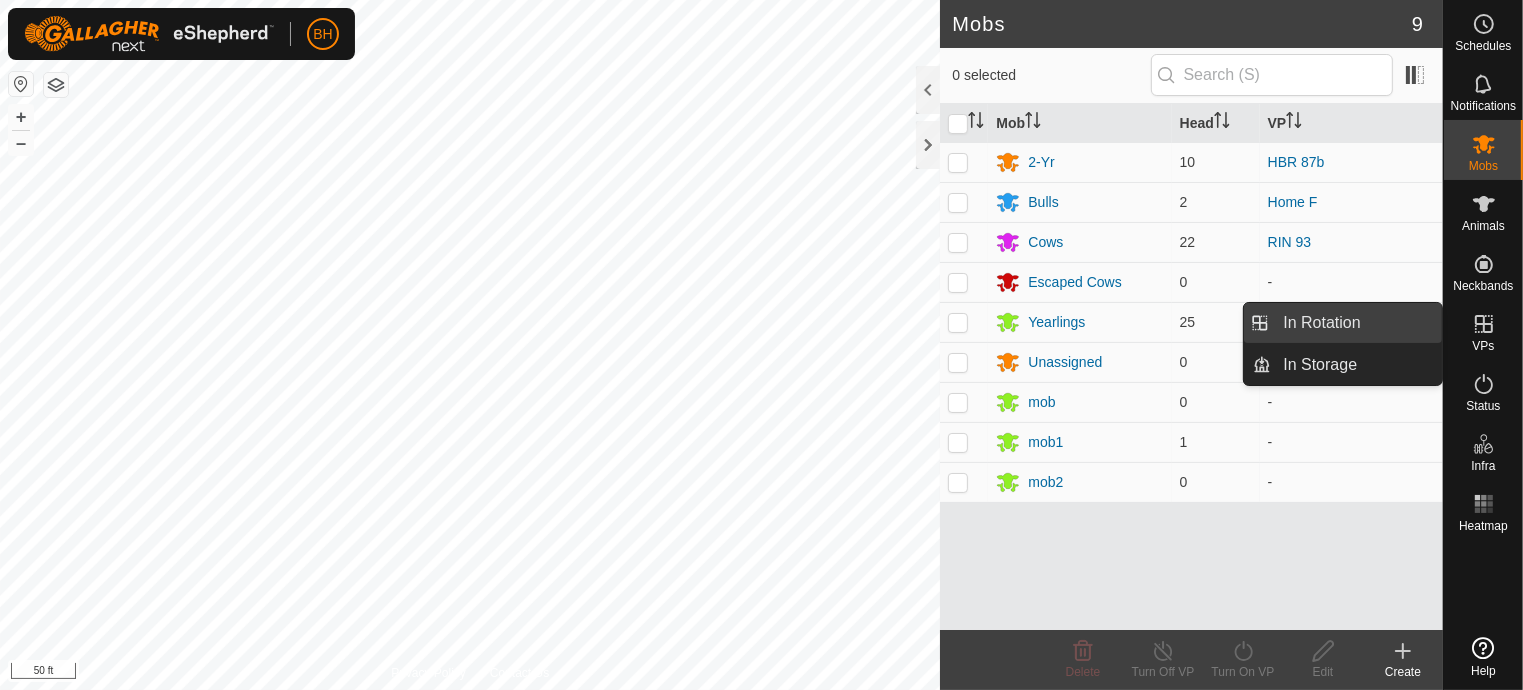 click on "In Rotation" at bounding box center [1356, 323] 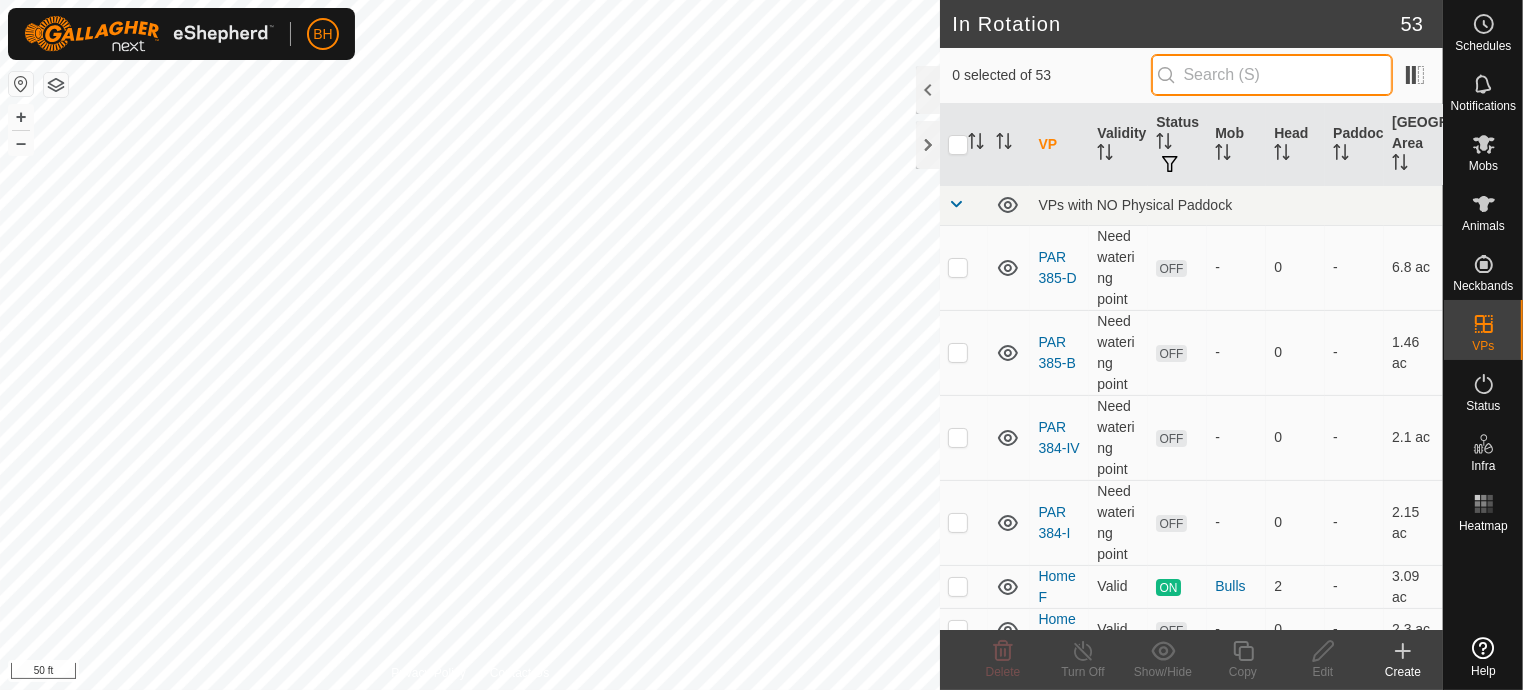 click at bounding box center (1272, 75) 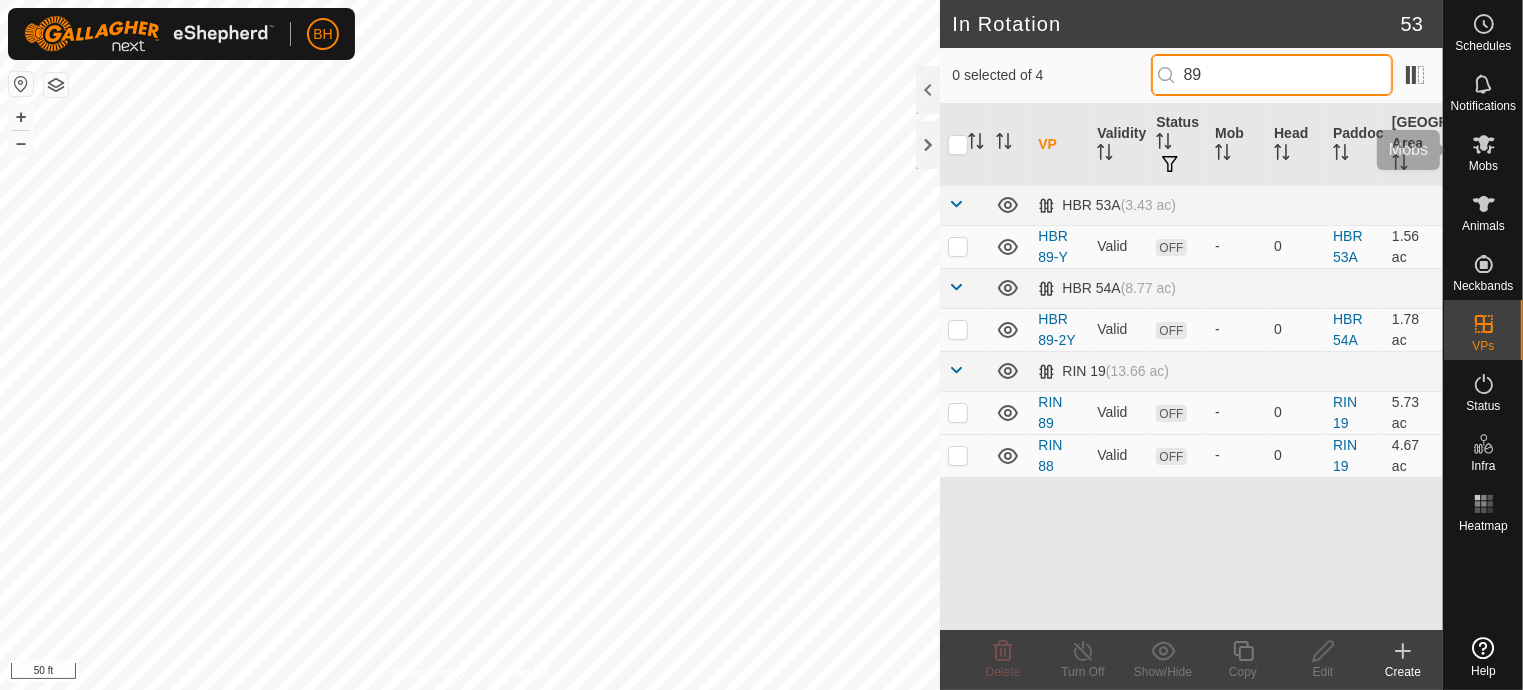 type on "89" 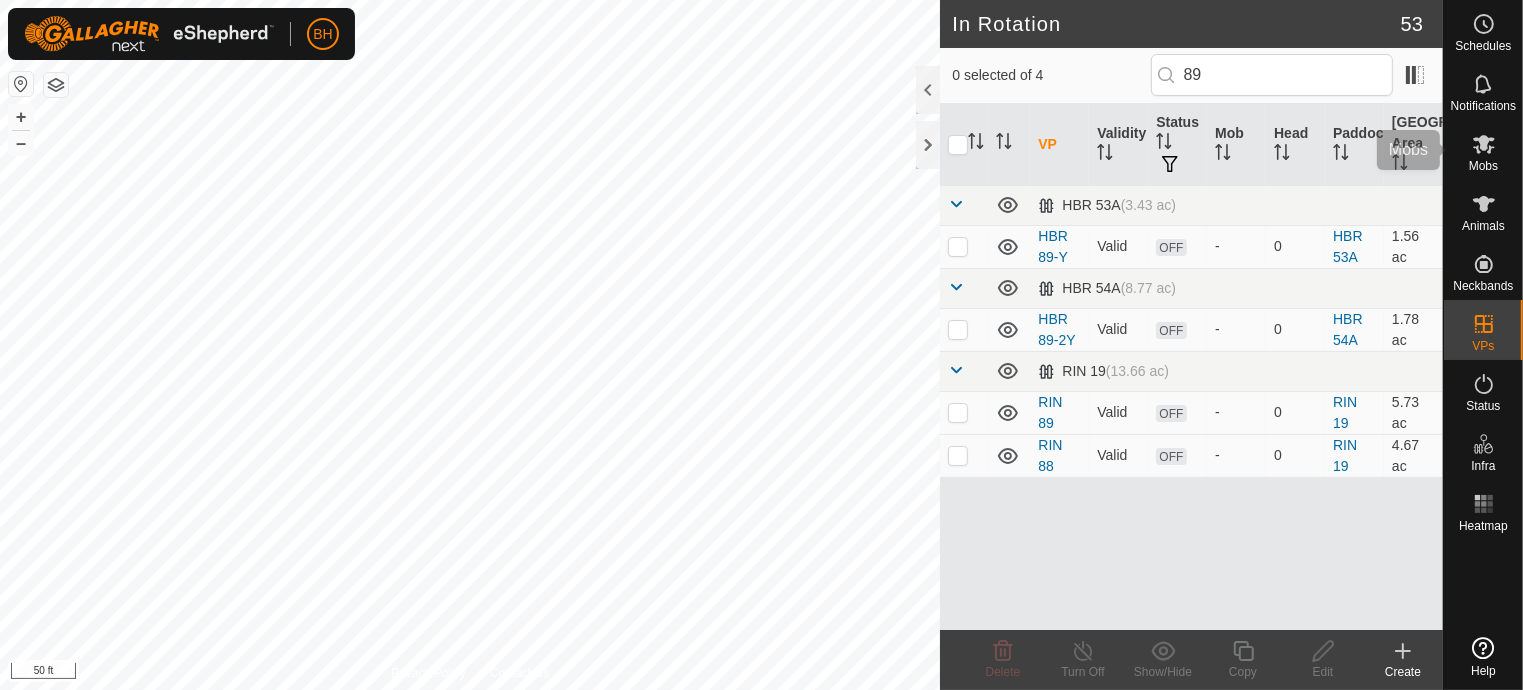 click on "Mobs" at bounding box center [1483, 150] 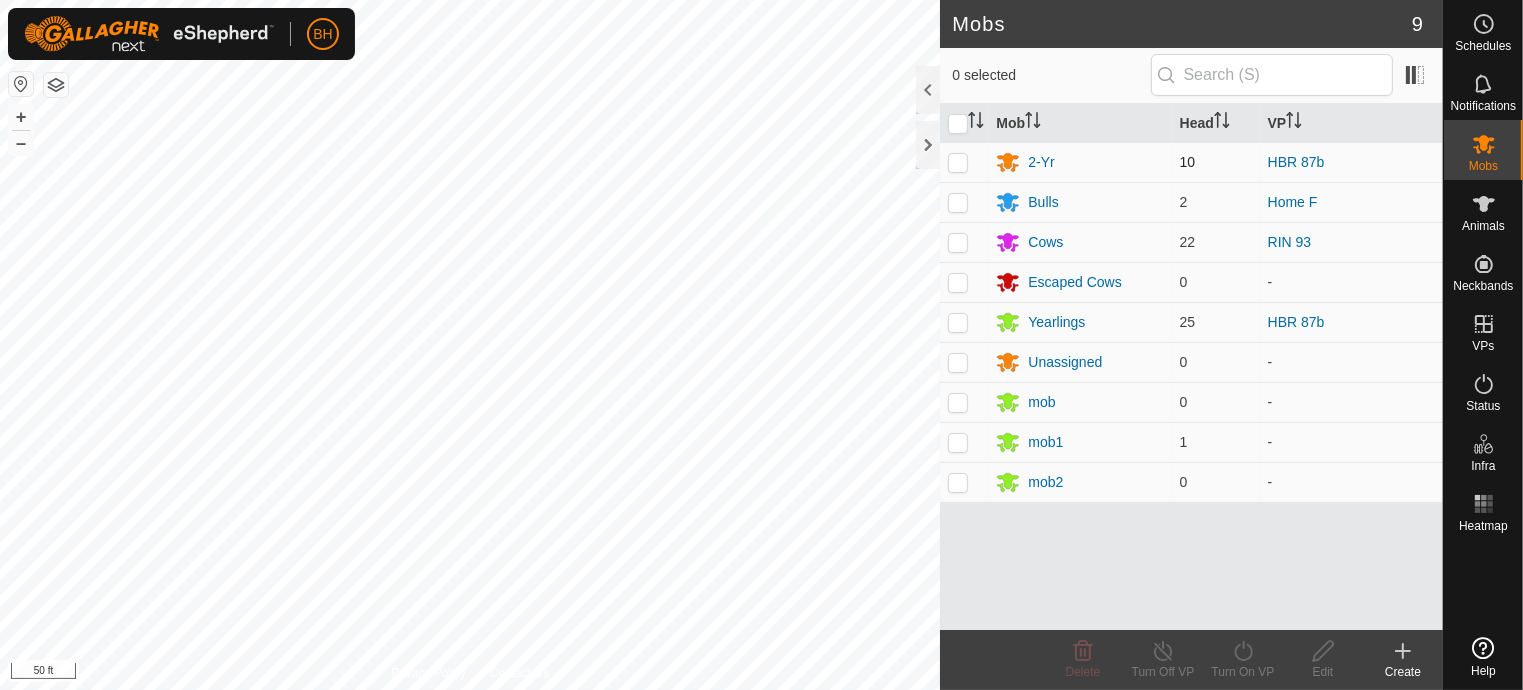click at bounding box center (958, 162) 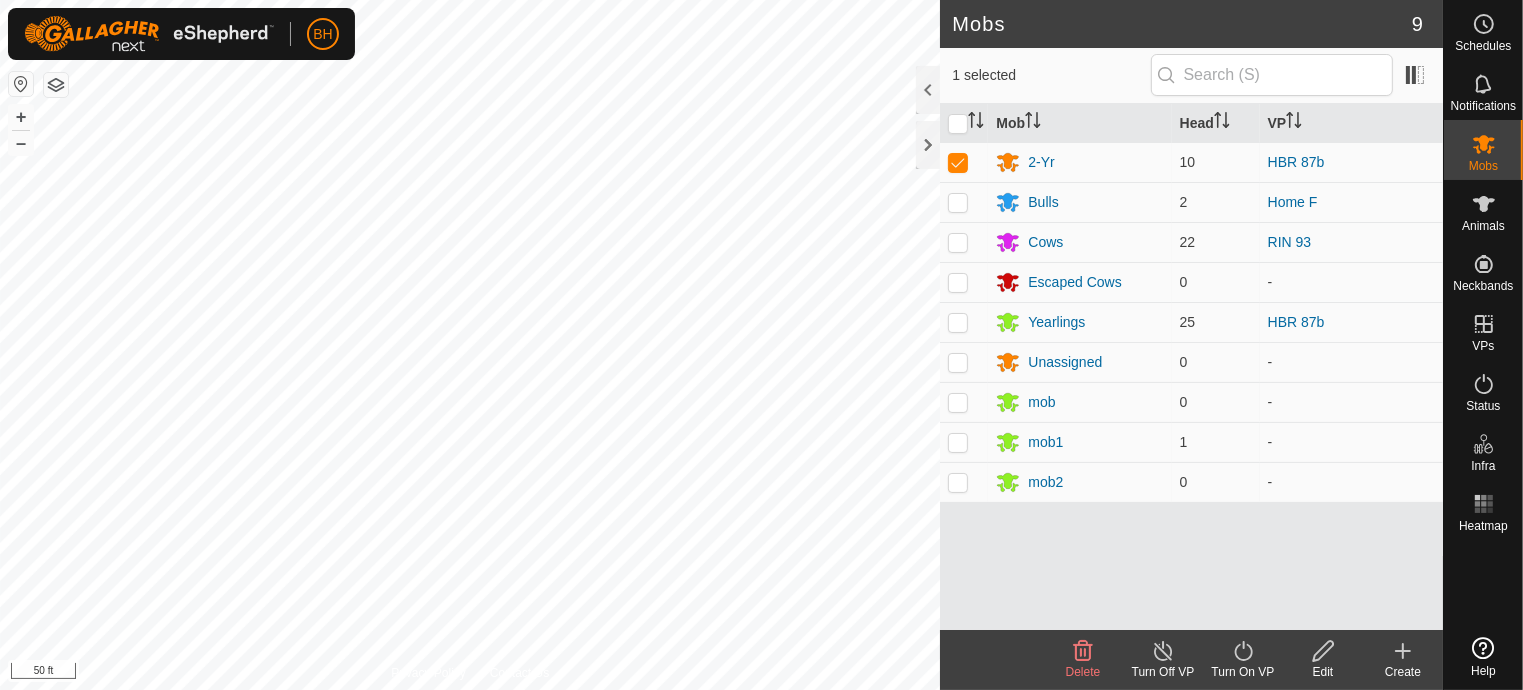 click 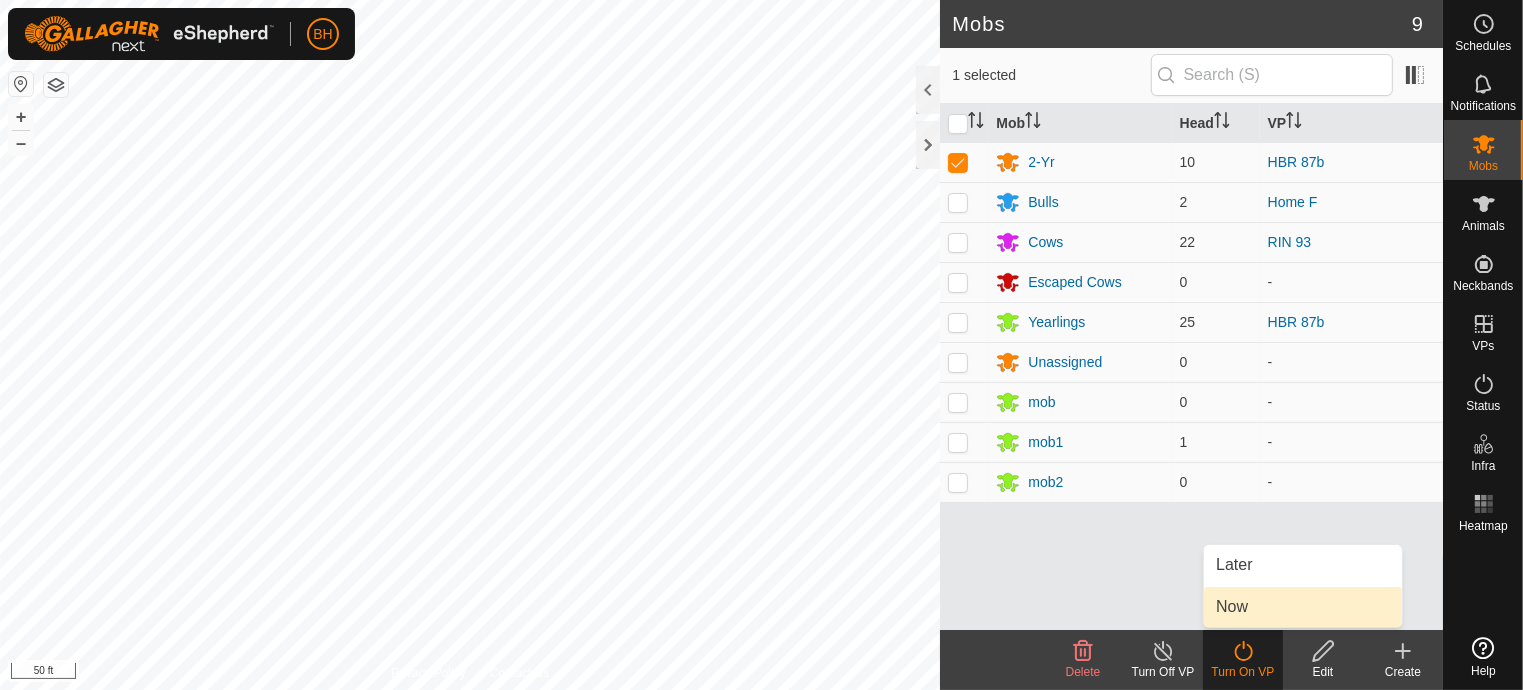 click on "Now" at bounding box center [1303, 607] 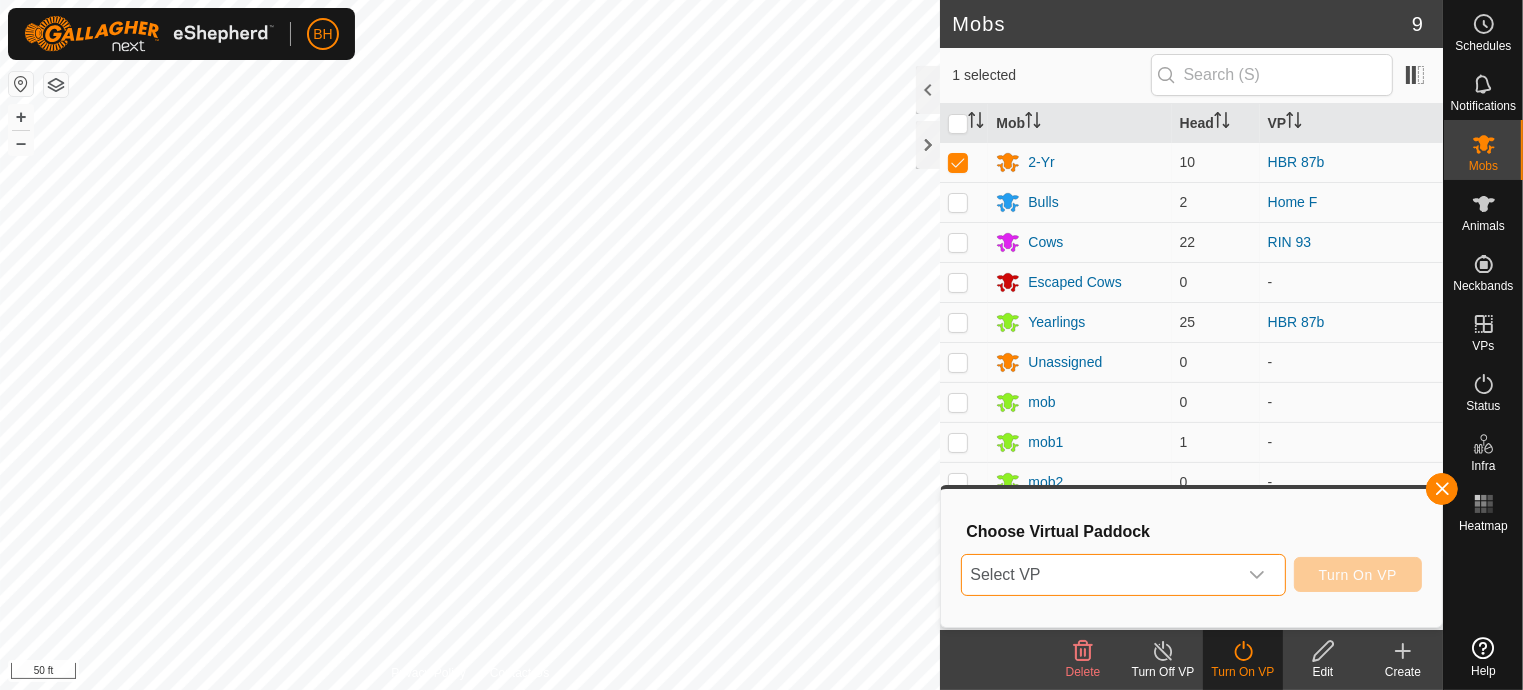click on "Select VP" at bounding box center (1099, 575) 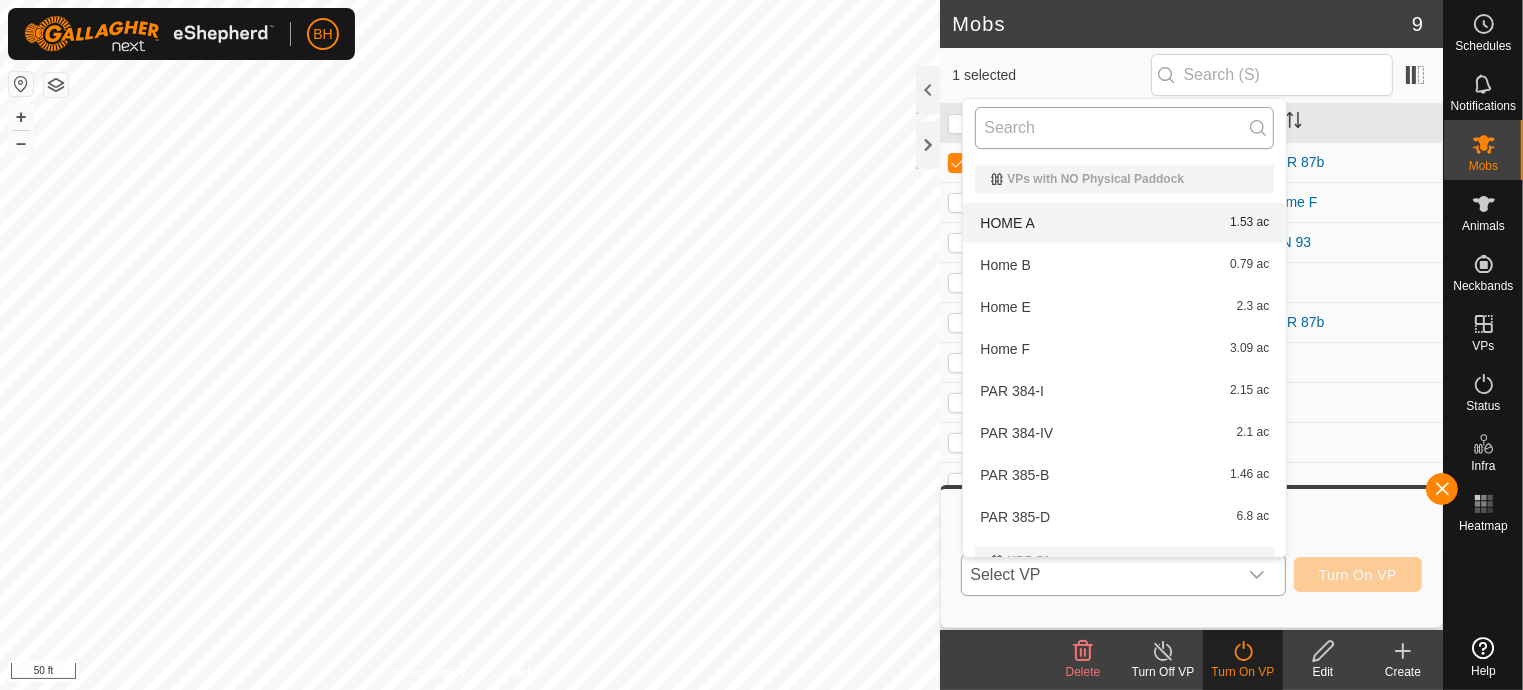 click at bounding box center (1124, 128) 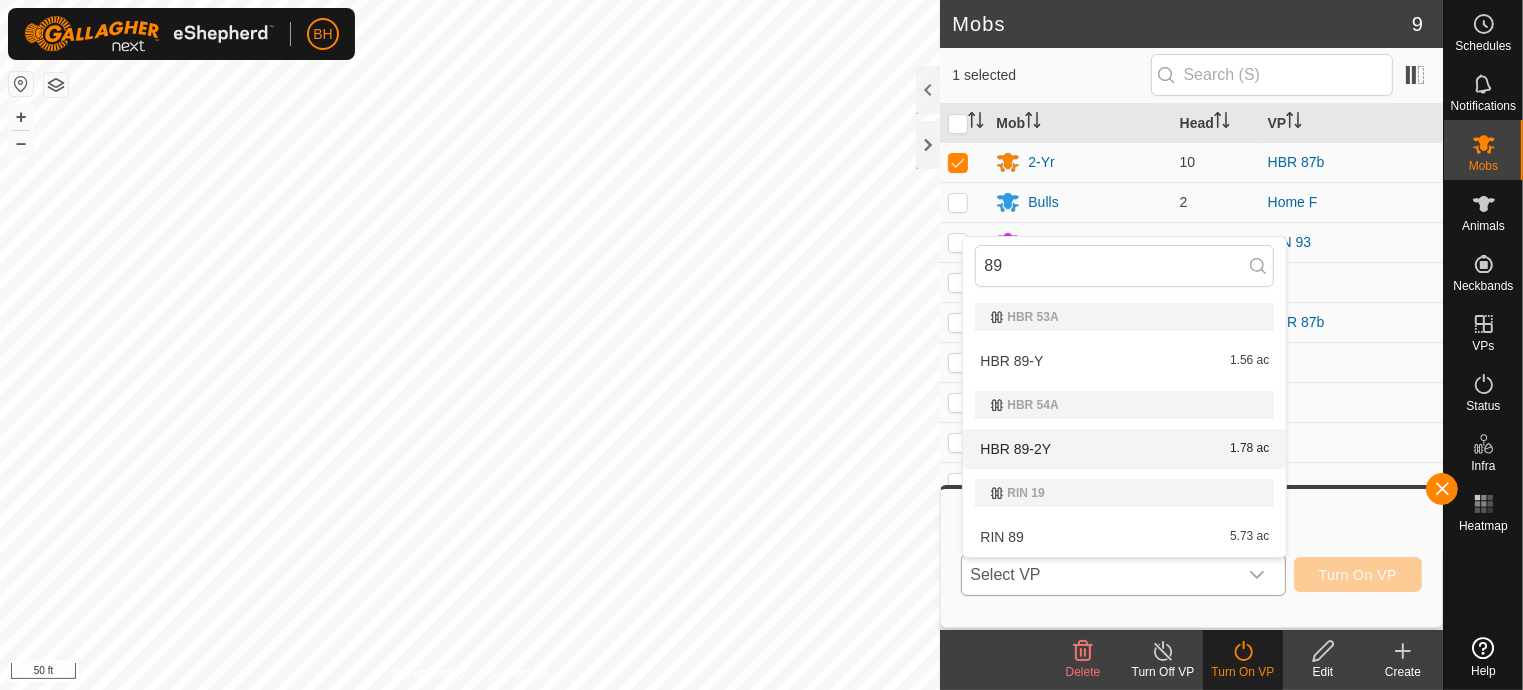 type on "89" 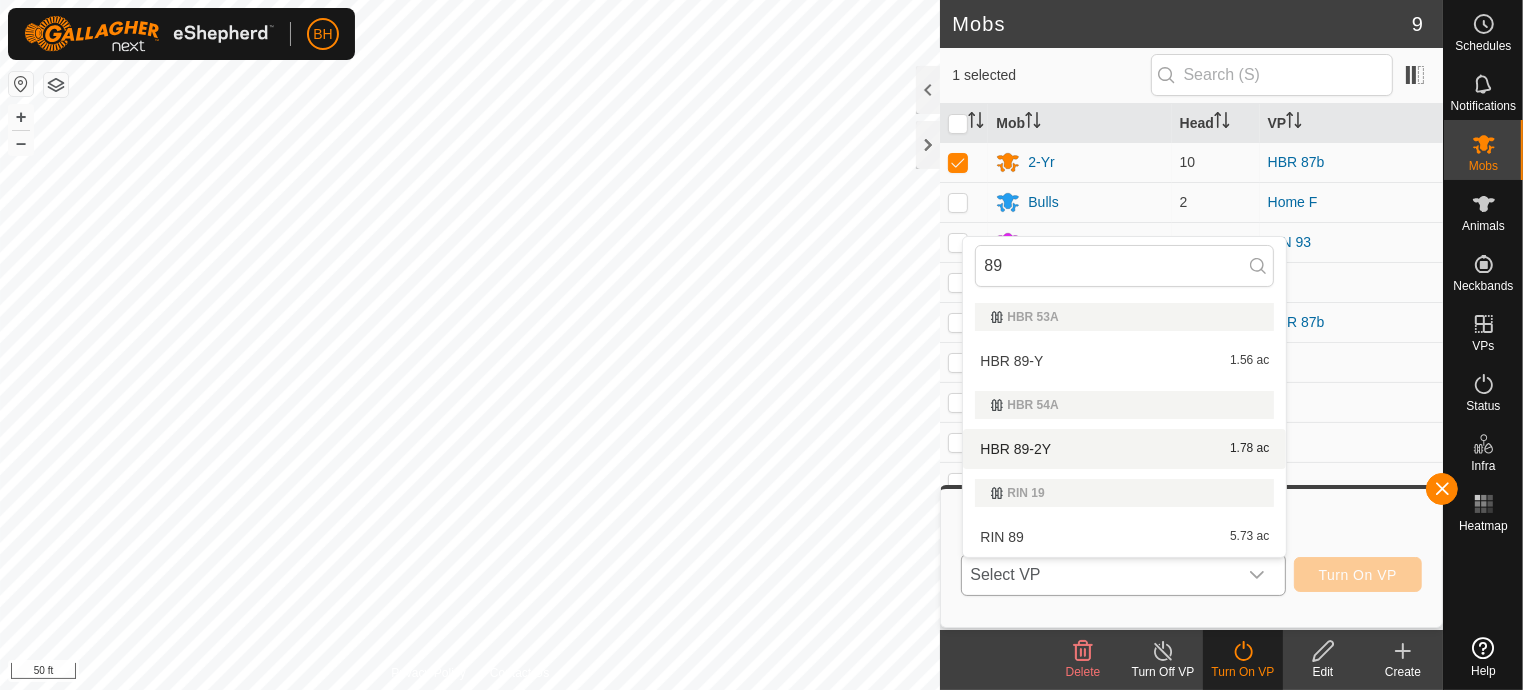 click on "HBR 89-2Y  1.78 ac" at bounding box center [1124, 449] 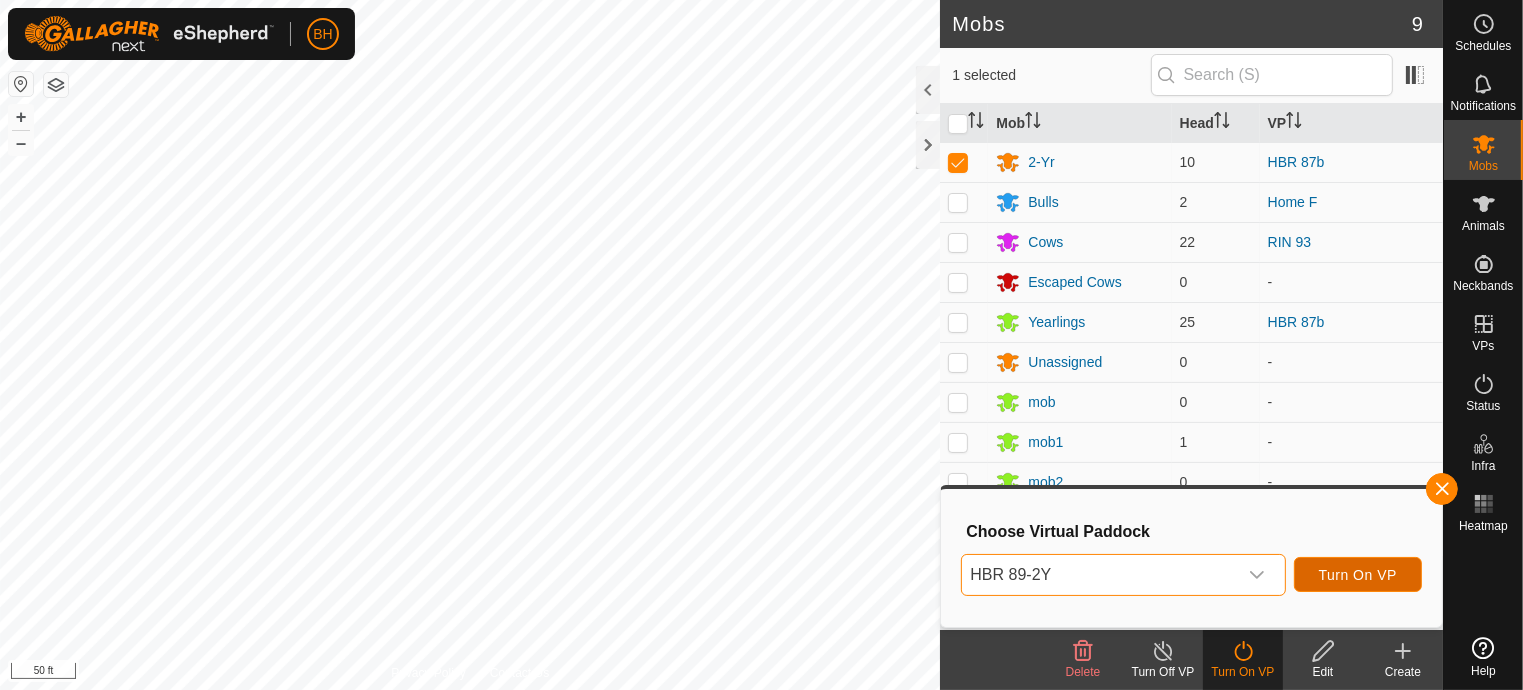 click on "Turn On VP" at bounding box center [1358, 575] 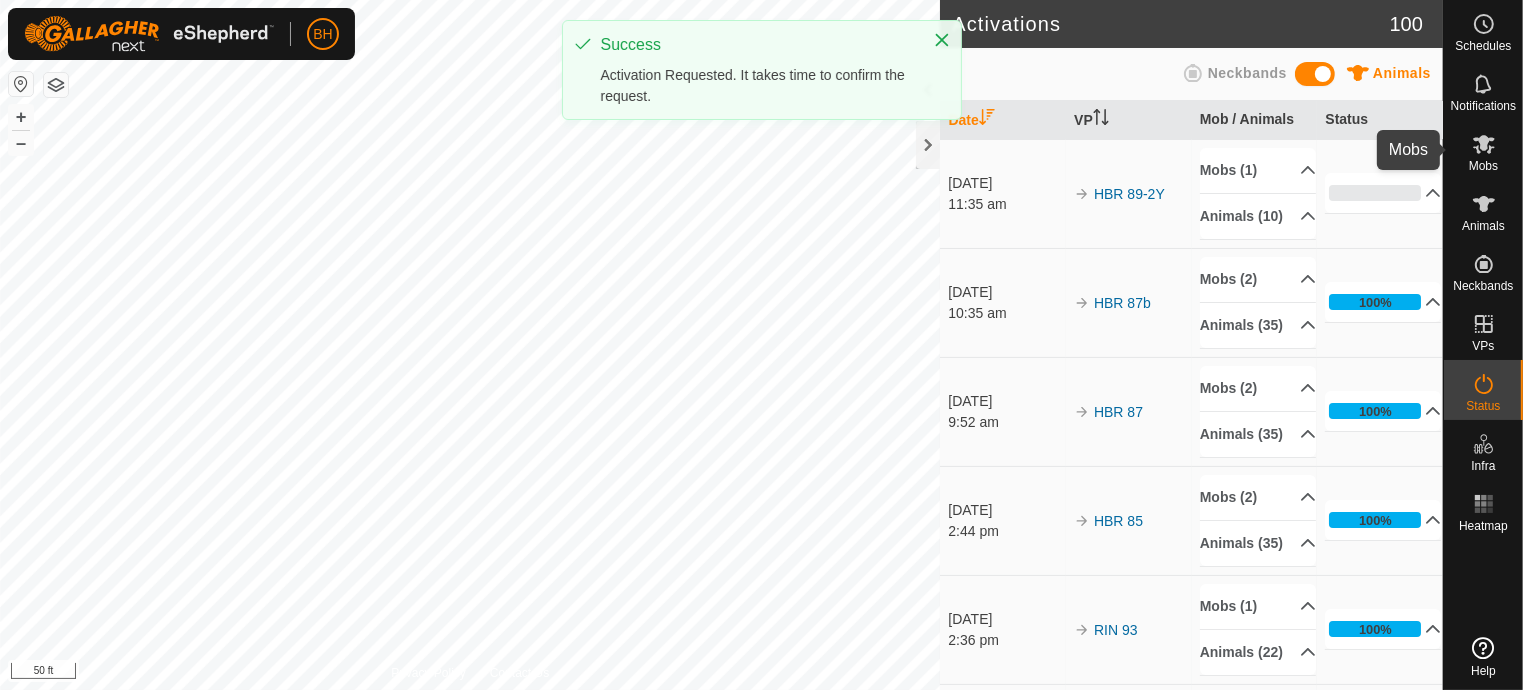 click 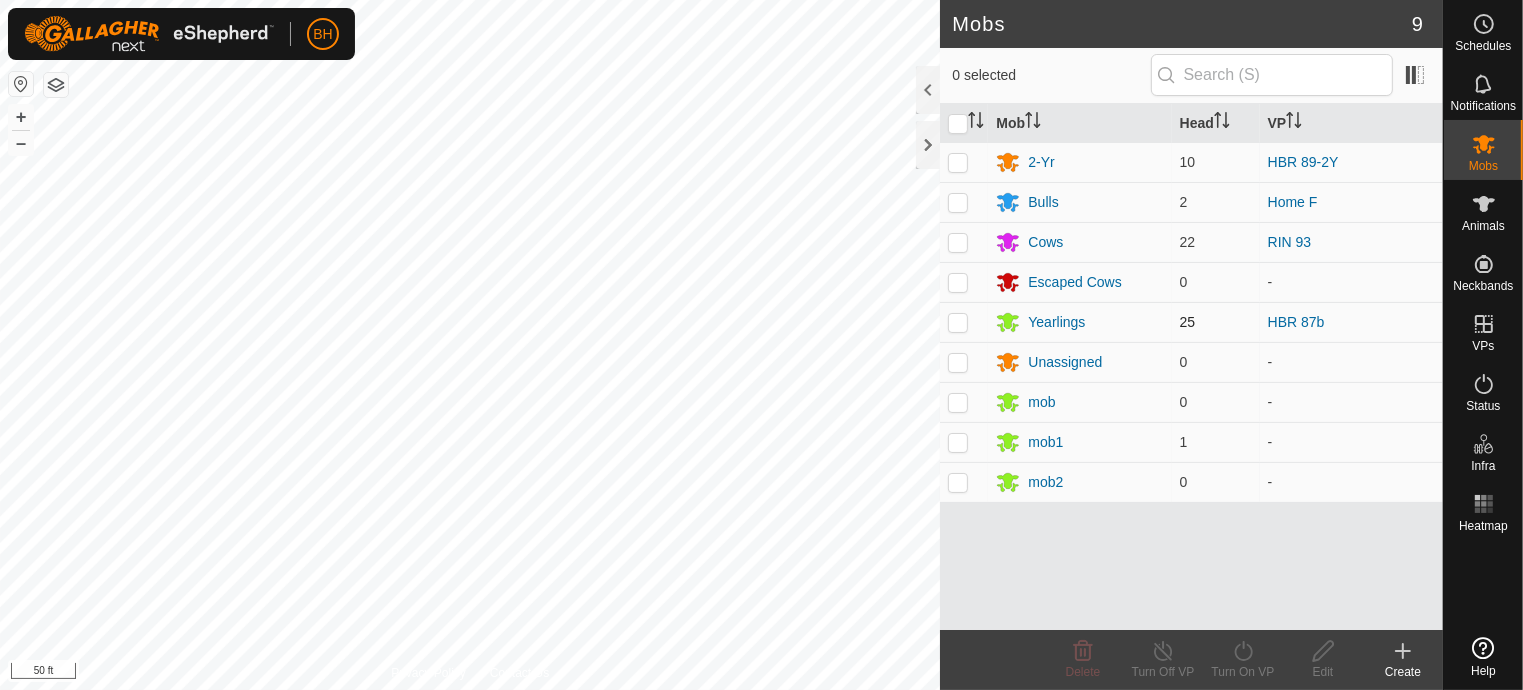 click at bounding box center [958, 322] 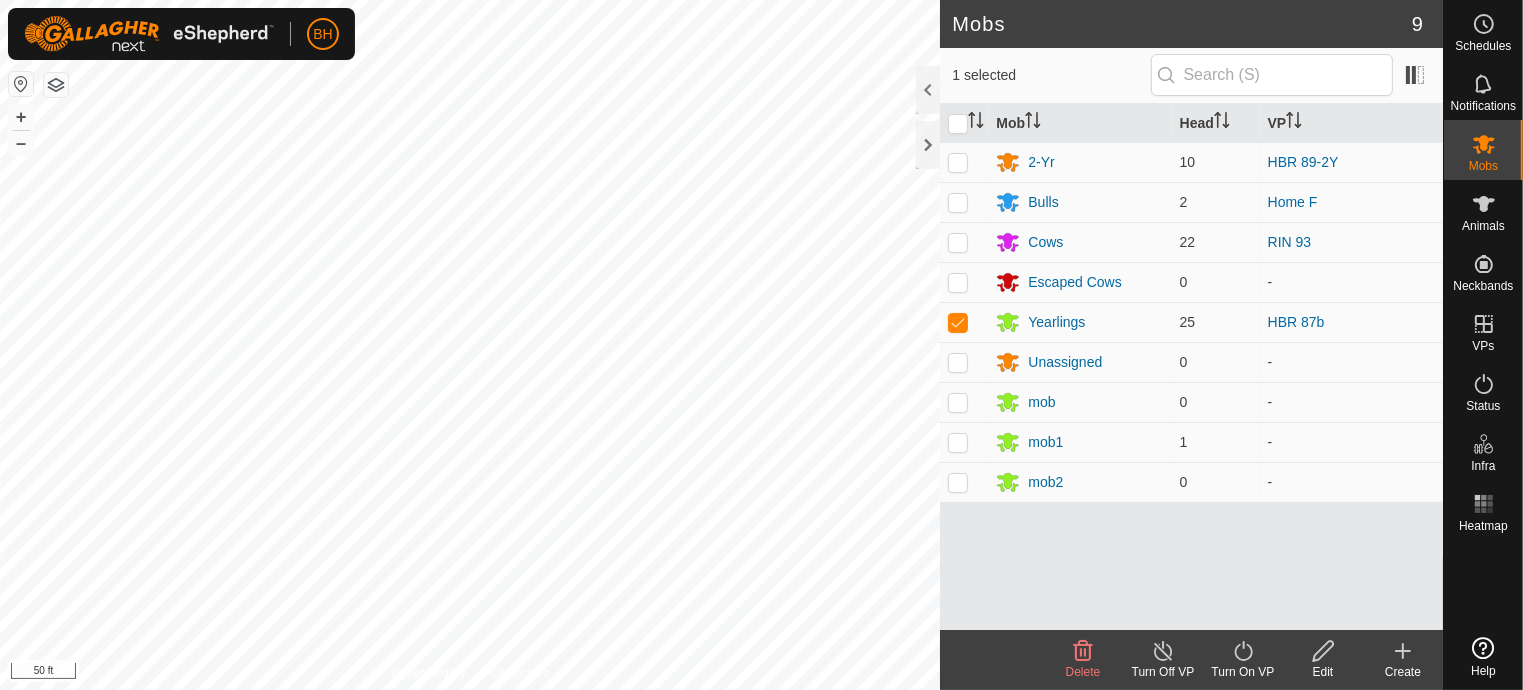 click 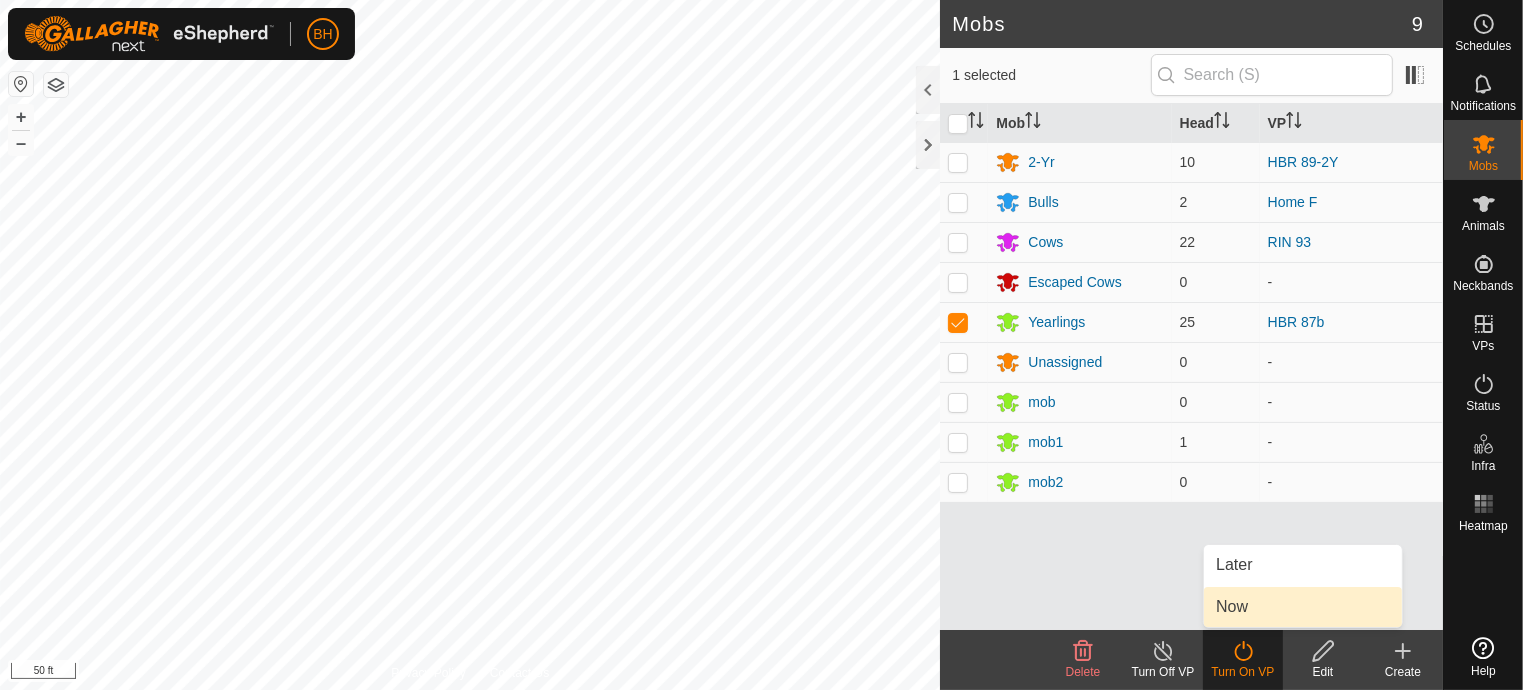 click on "Now" at bounding box center [1303, 607] 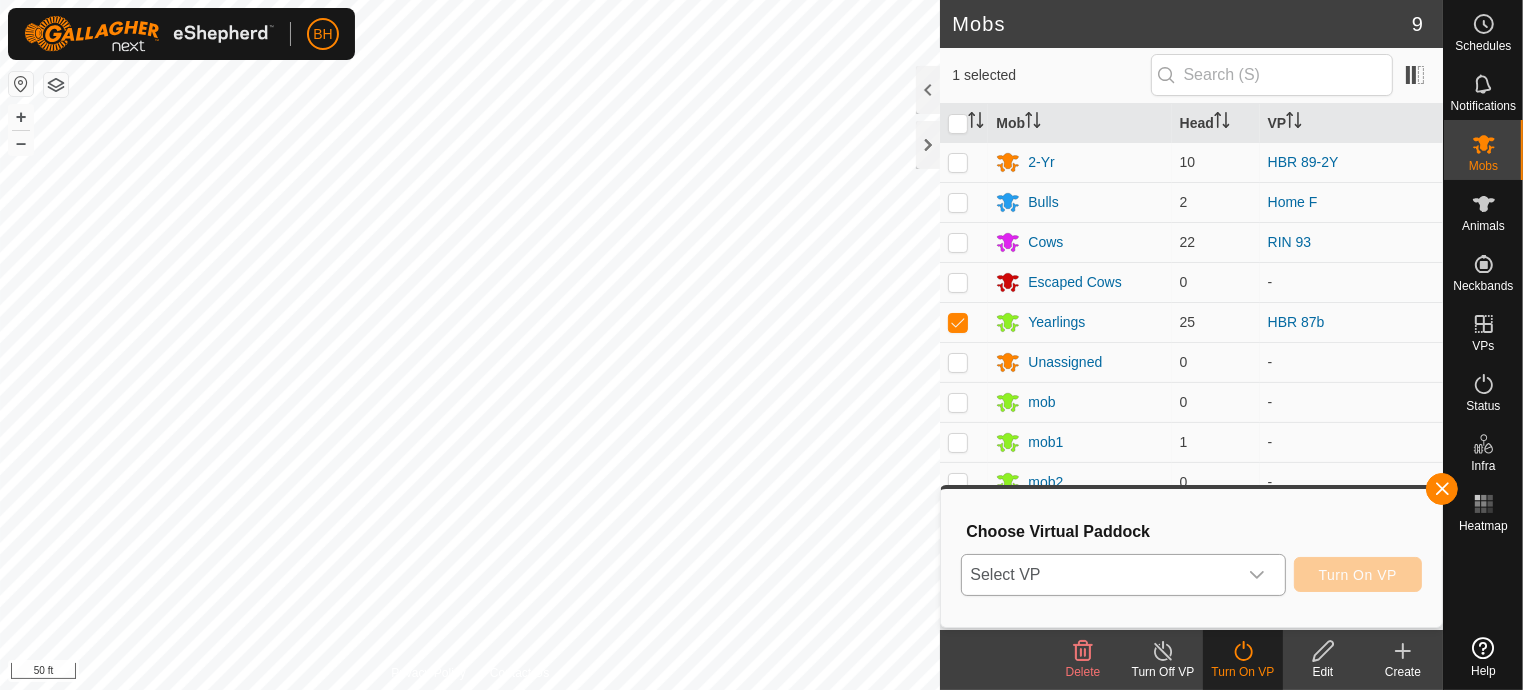 click on "Select VP" at bounding box center [1099, 575] 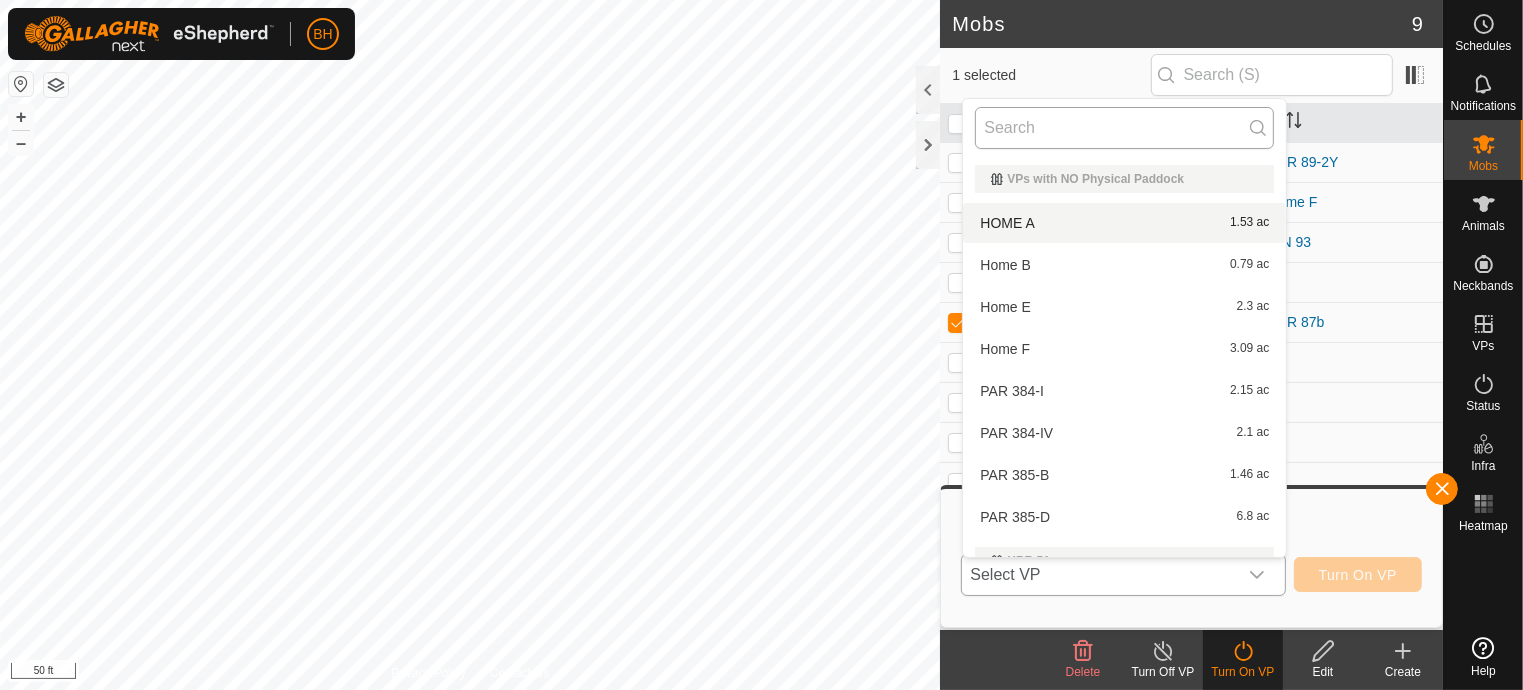 click at bounding box center (1124, 128) 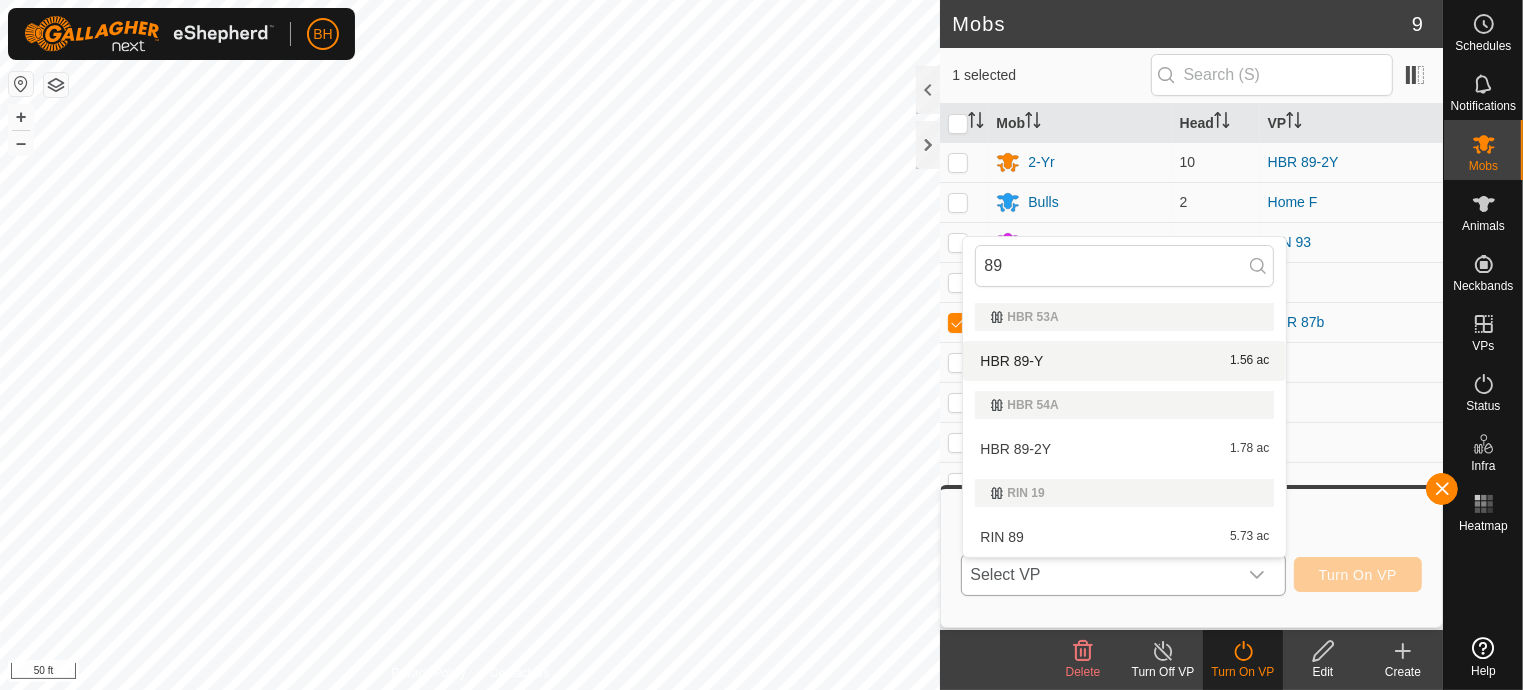 type on "89" 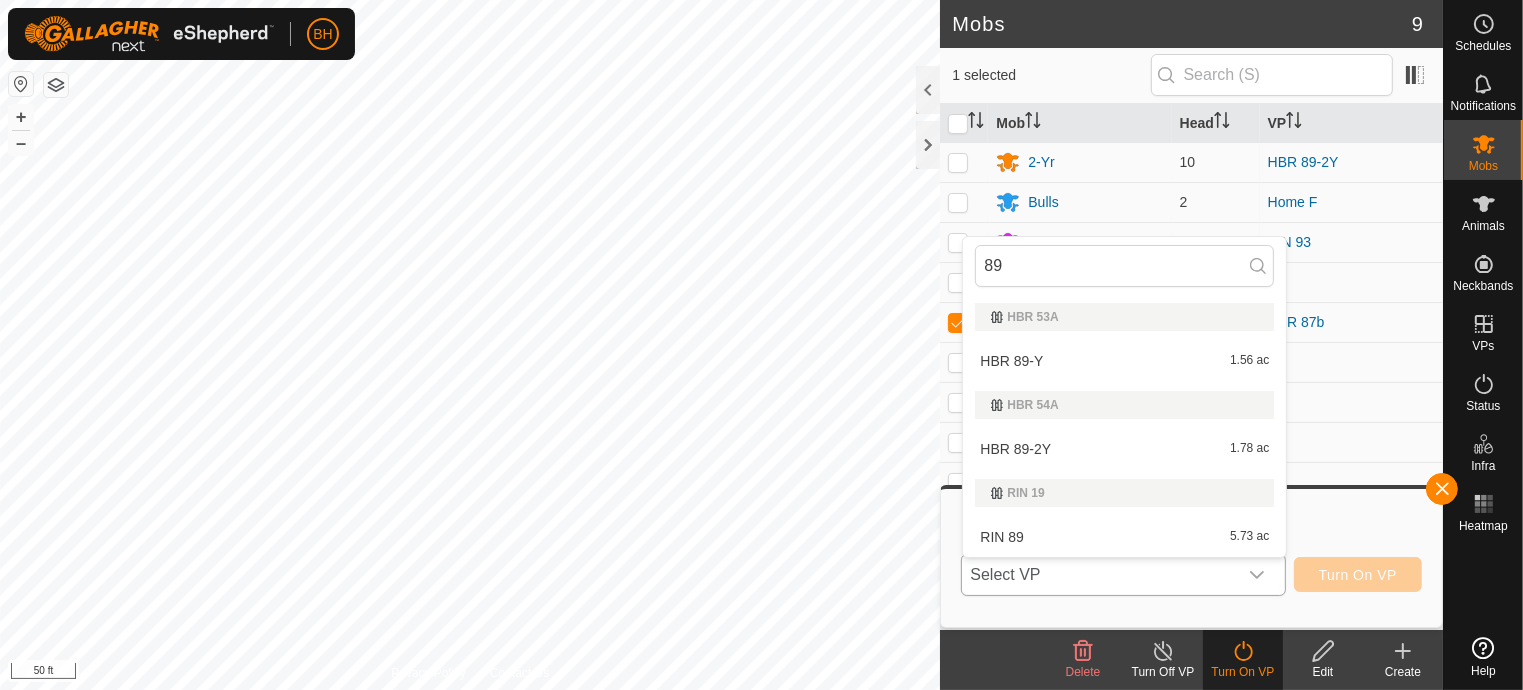 click on "HBR 89-Y  1.56 ac" at bounding box center [1124, 361] 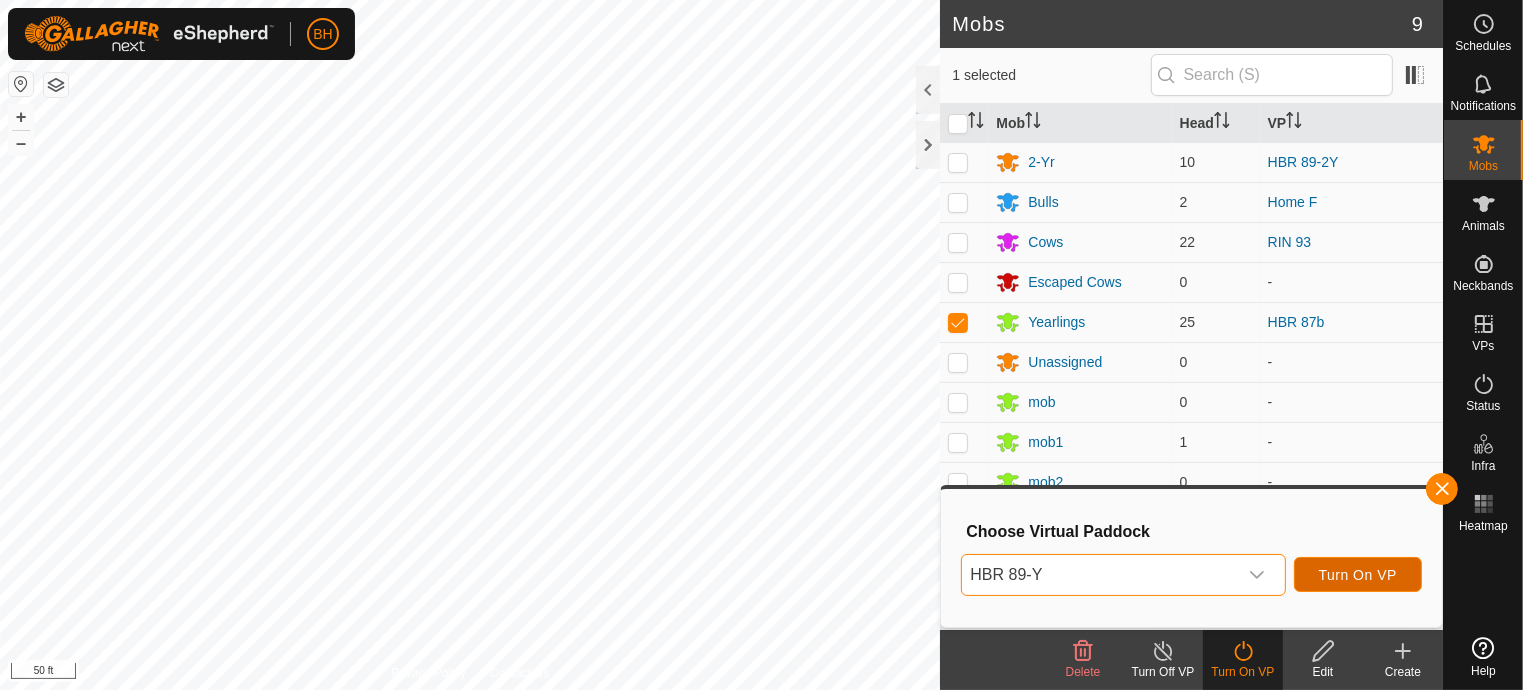 click on "Turn On VP" at bounding box center (1358, 574) 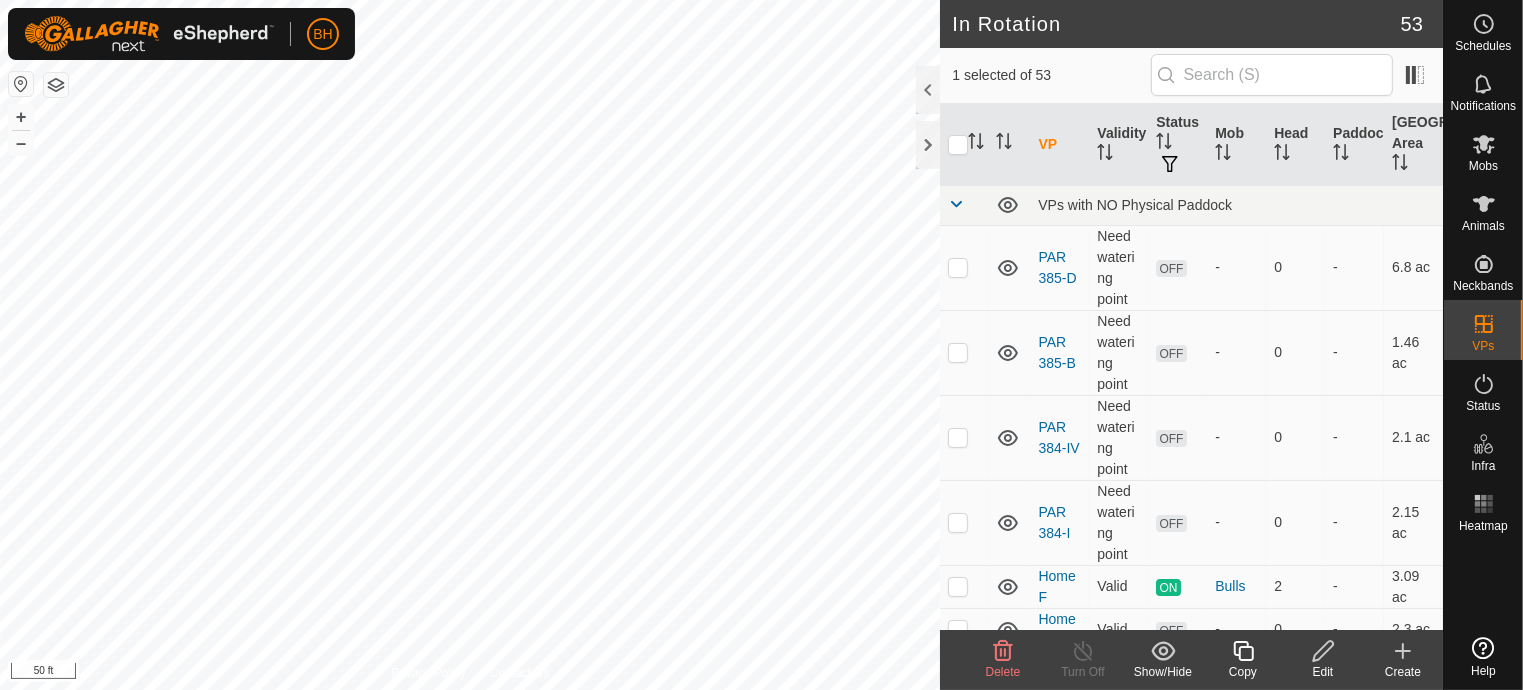 checkbox on "true" 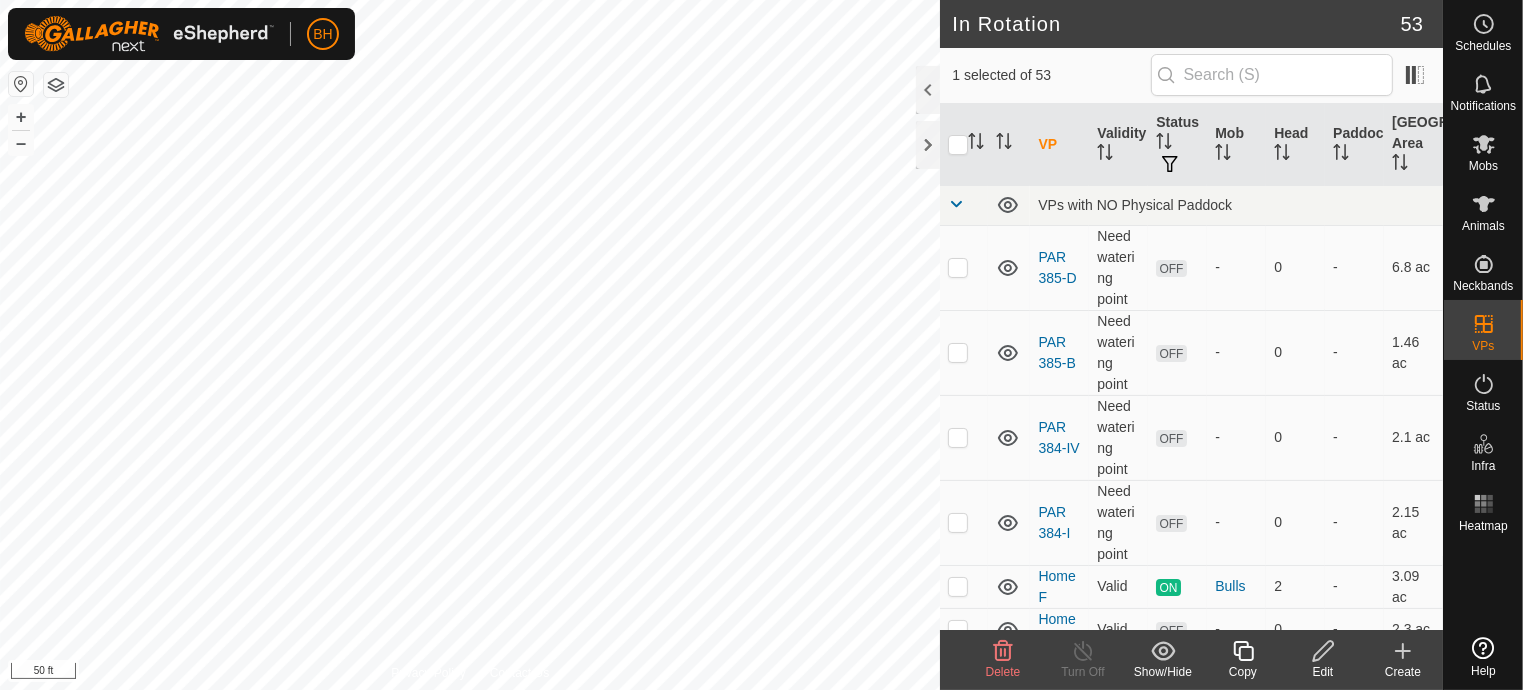 checkbox on "false" 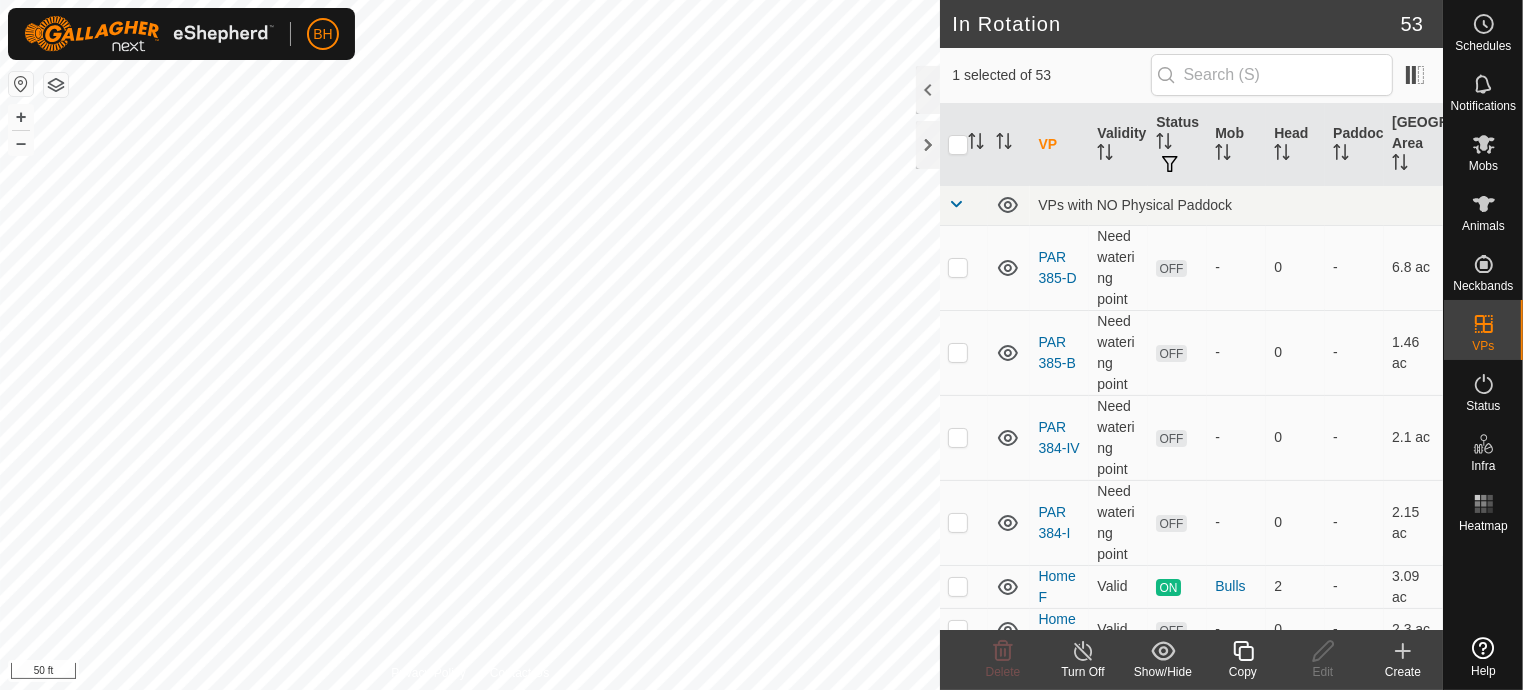 click 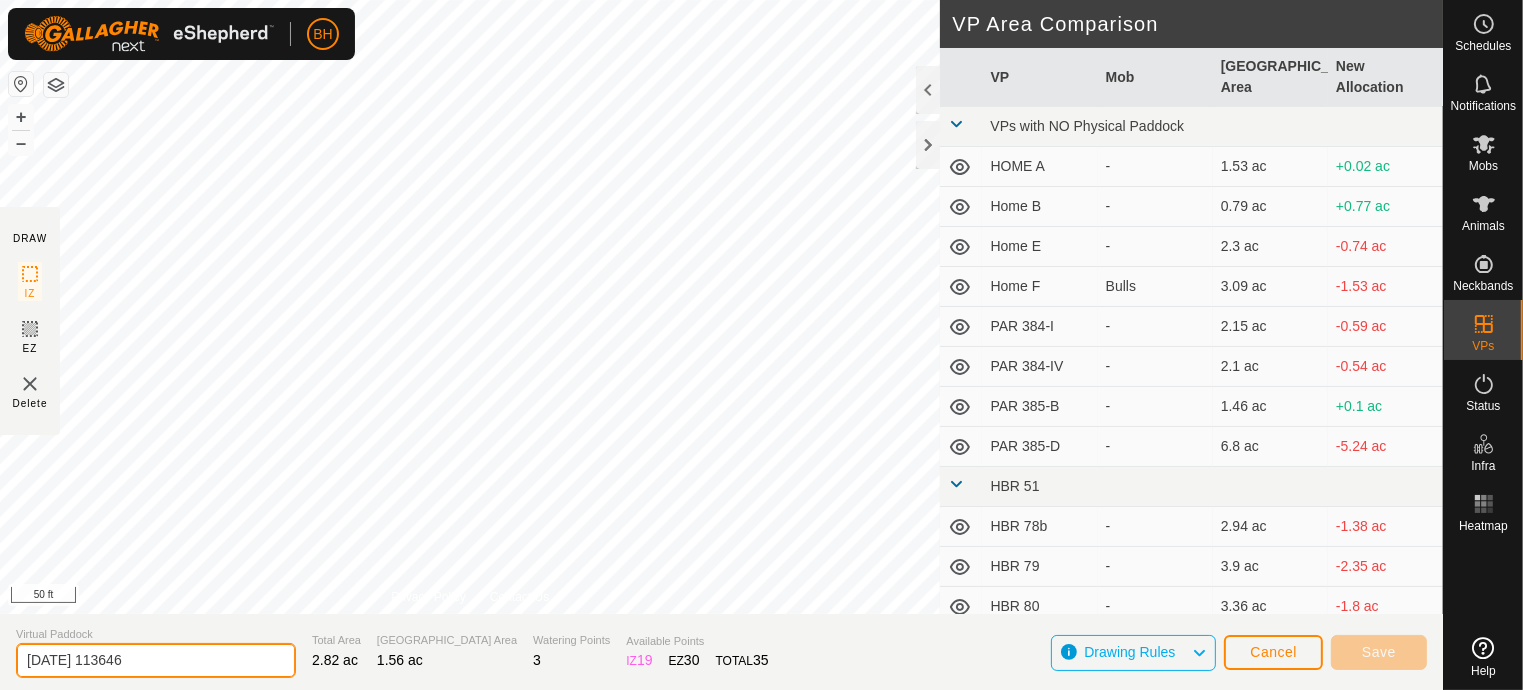 drag, startPoint x: 184, startPoint y: 651, endPoint x: -17, endPoint y: 607, distance: 205.75957 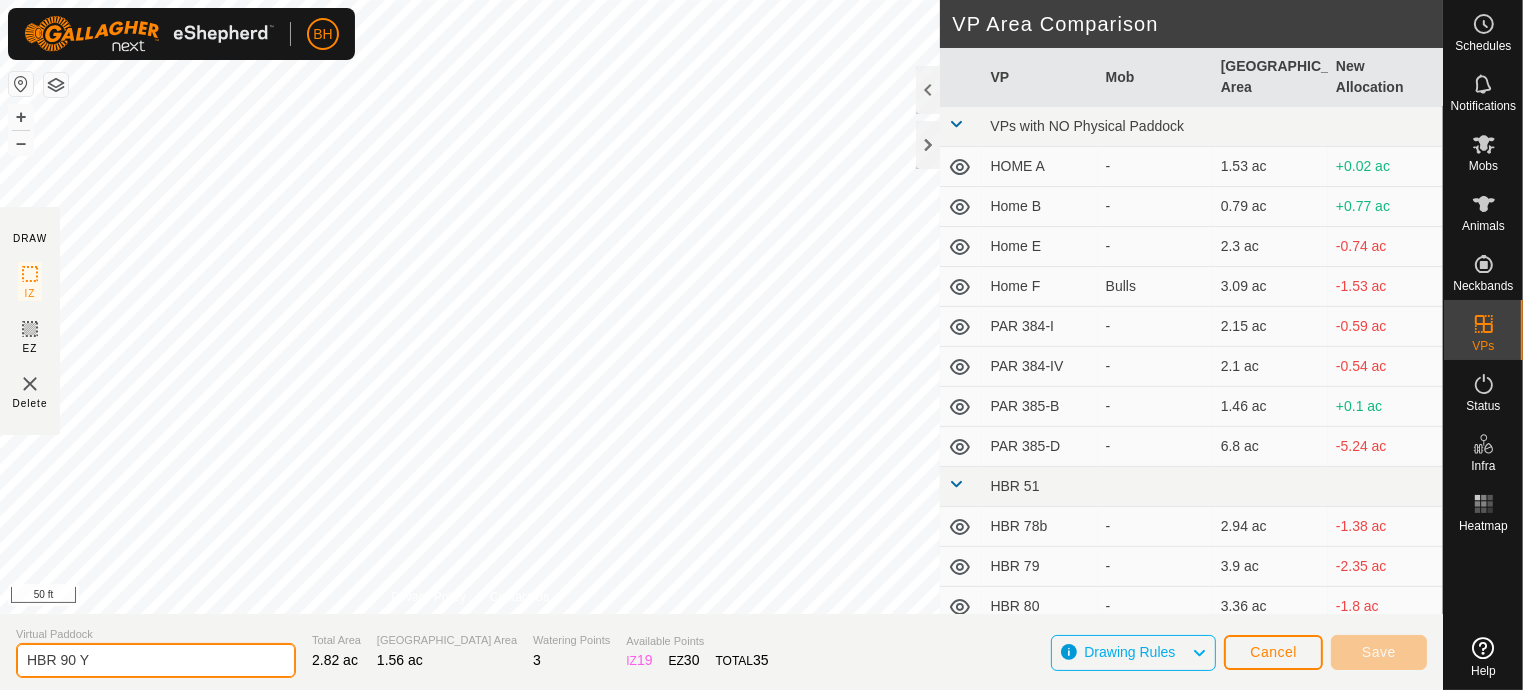type on "HBR 90 Y" 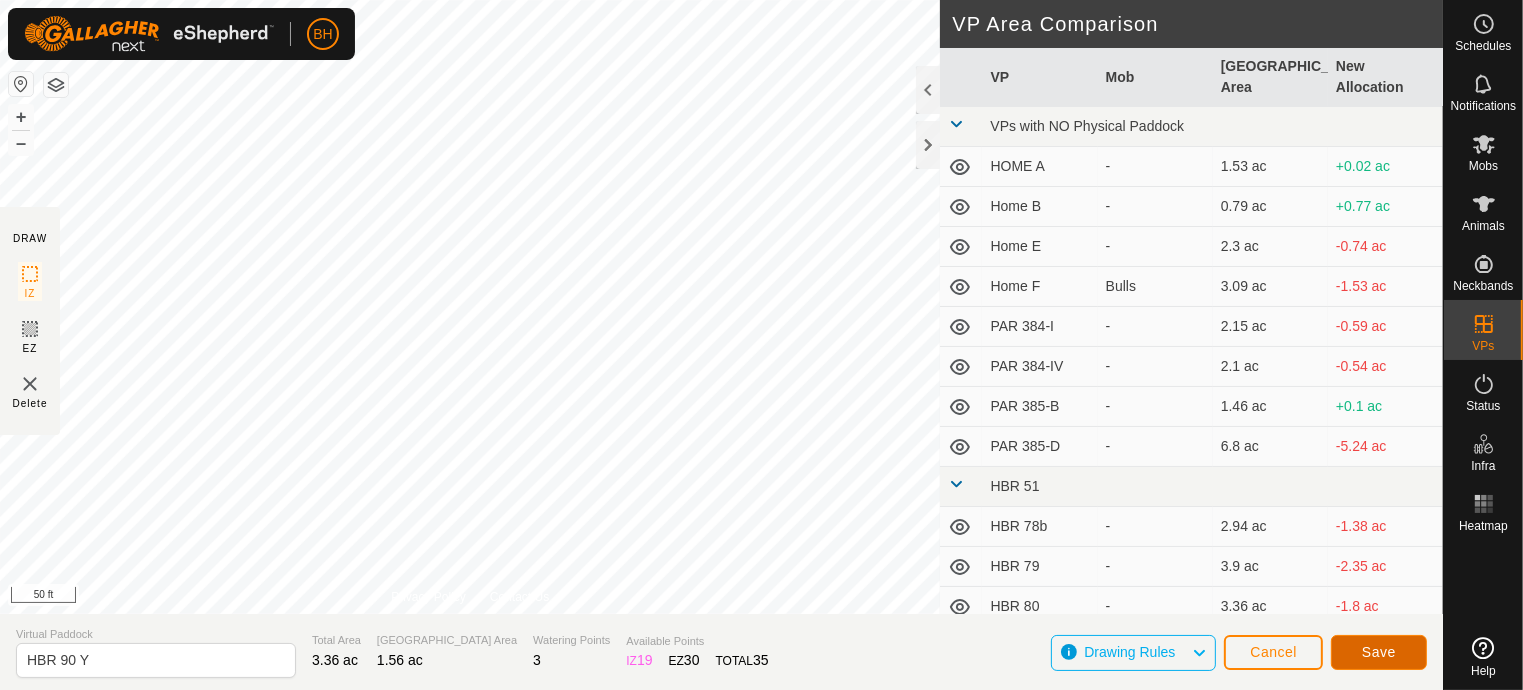 click on "Save" 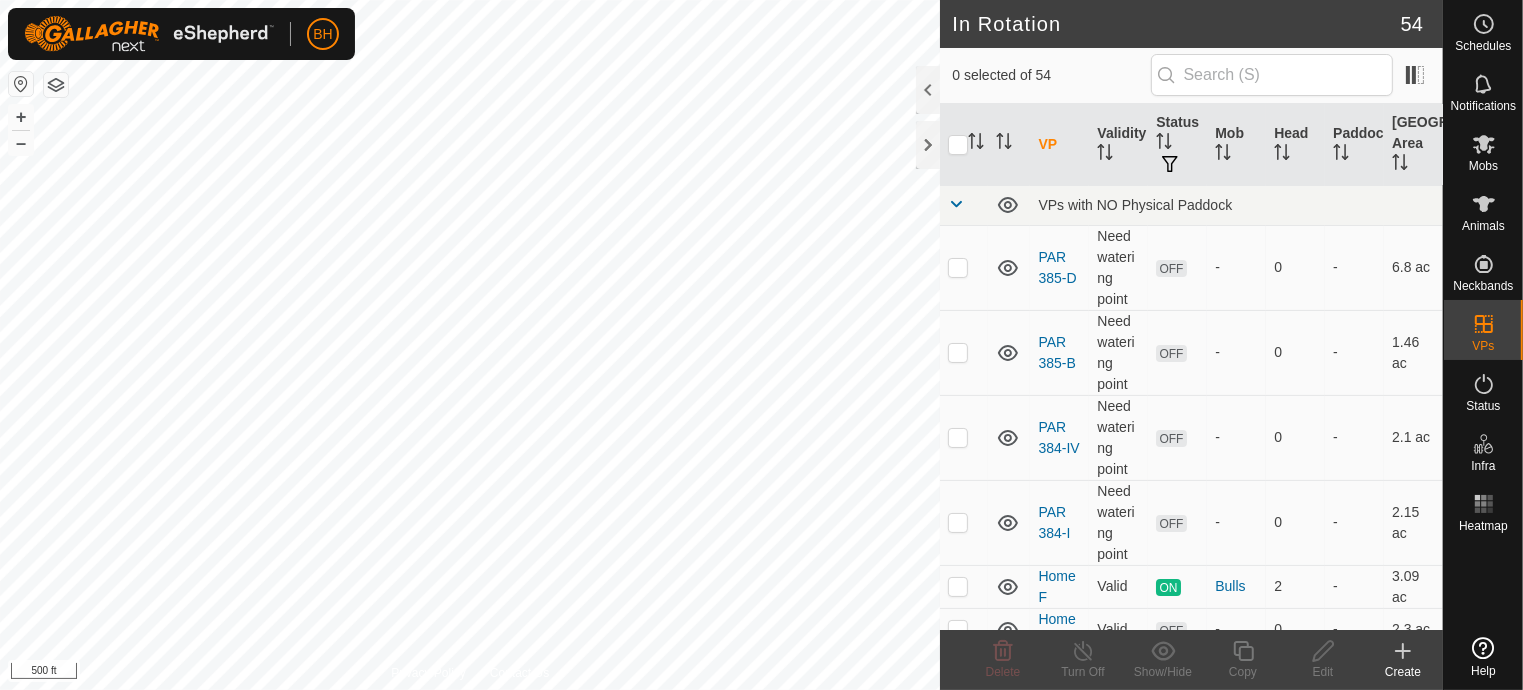 click 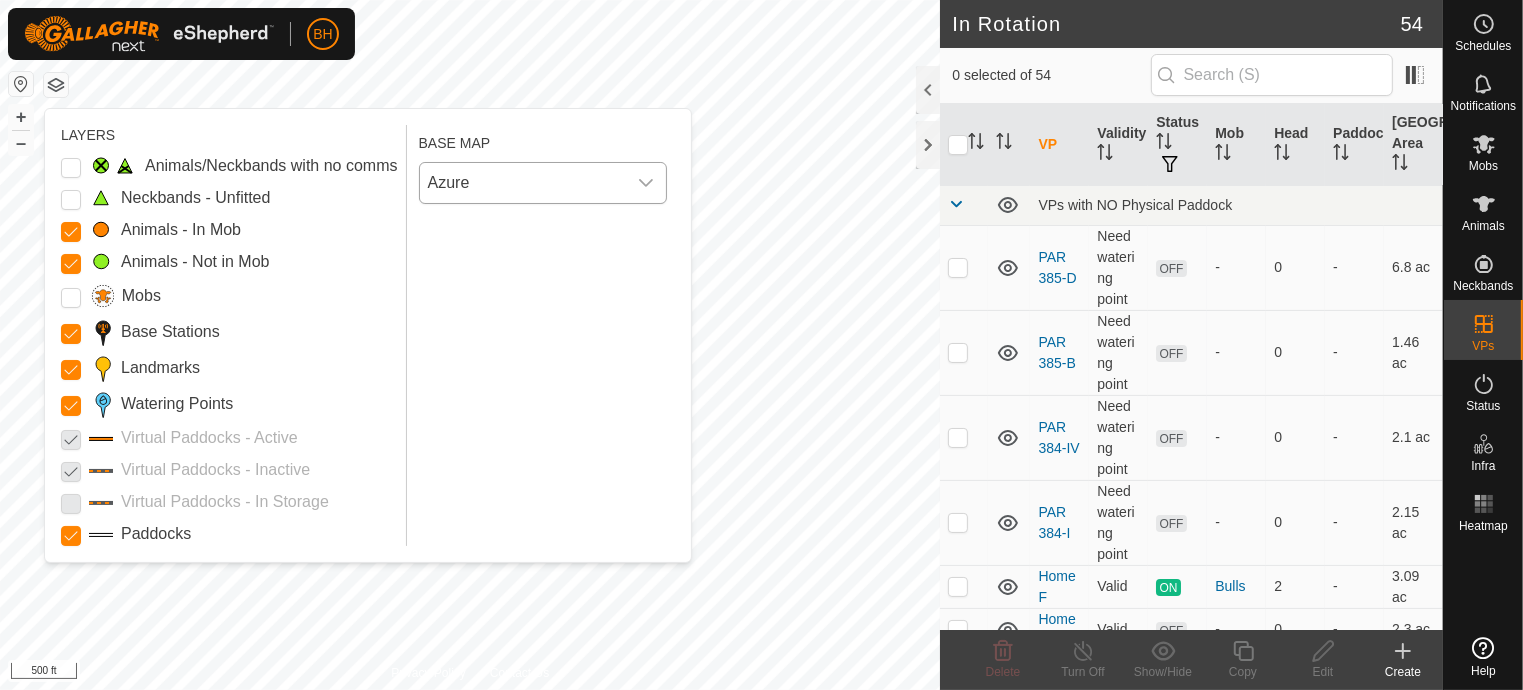 click on "Azure" at bounding box center (523, 183) 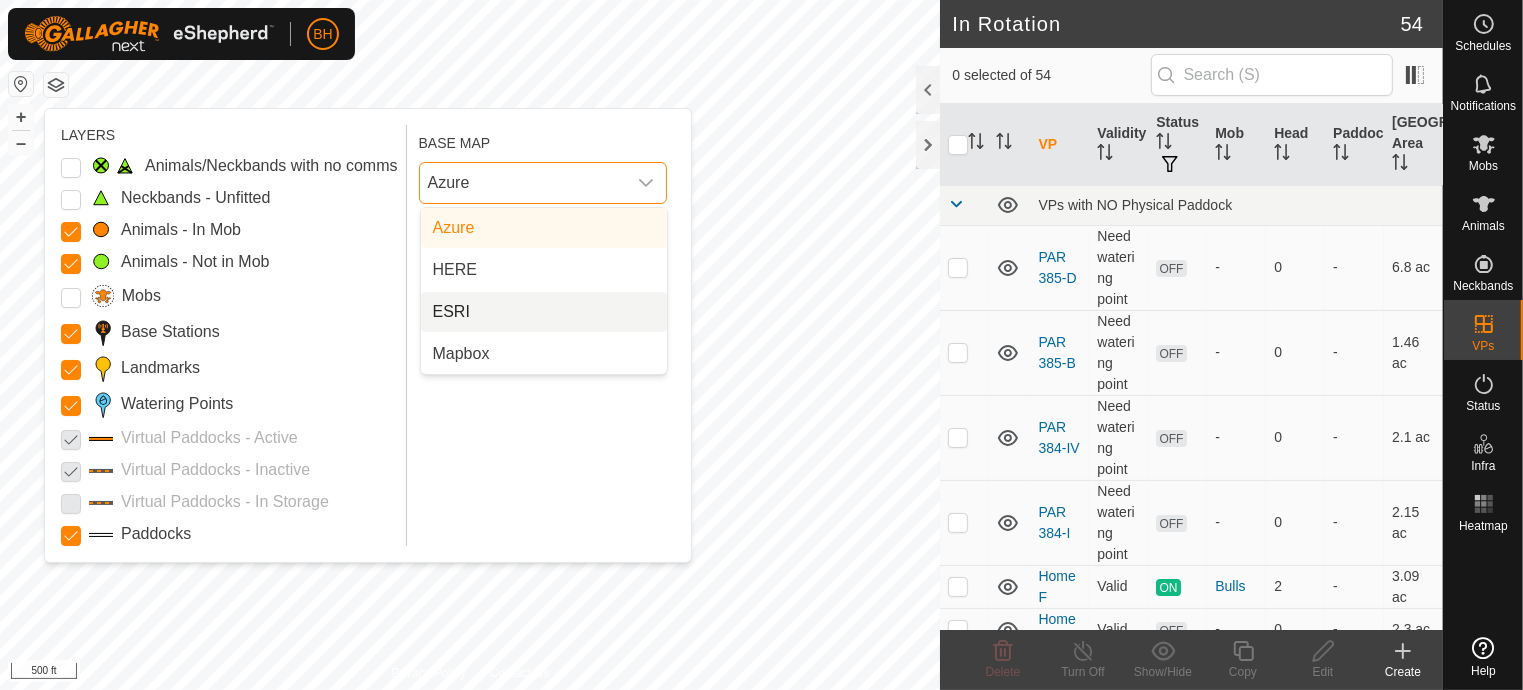 click on "ESRI" at bounding box center [544, 312] 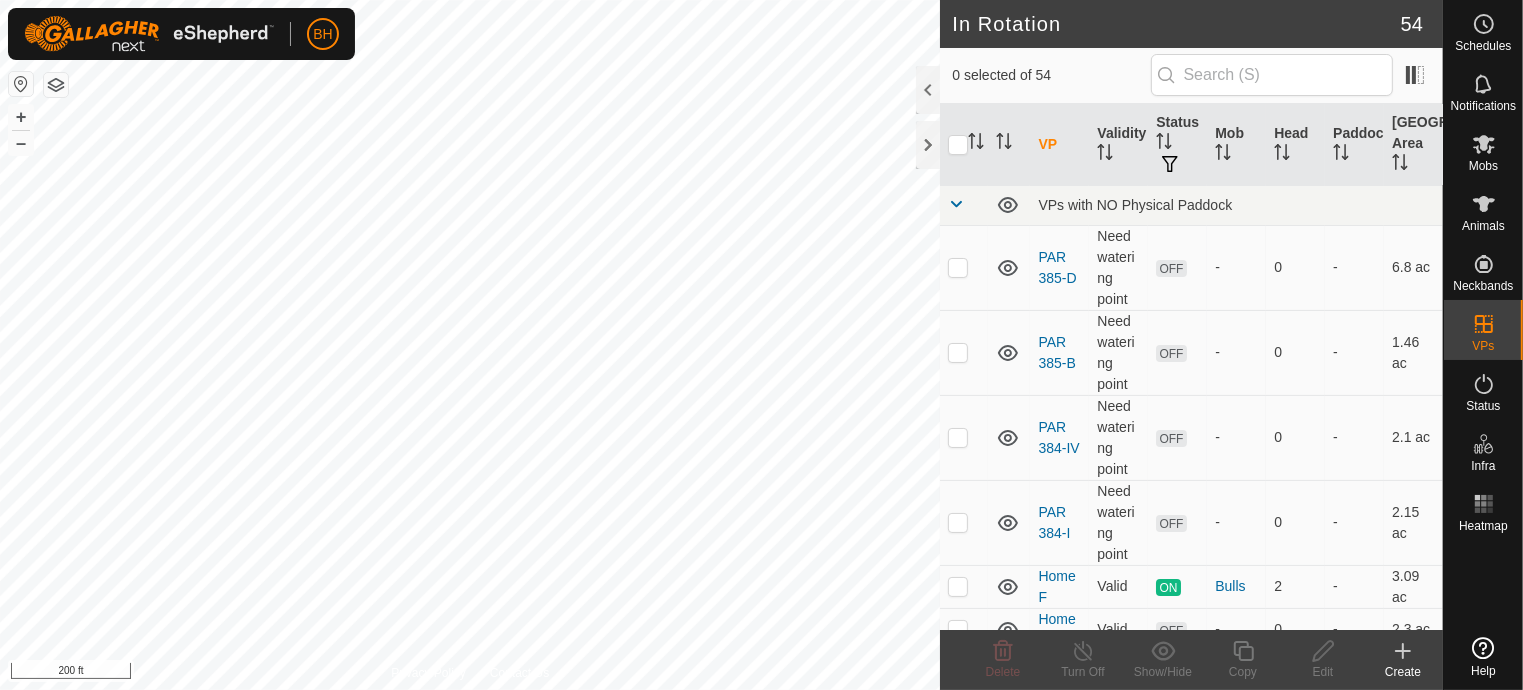 checkbox on "true" 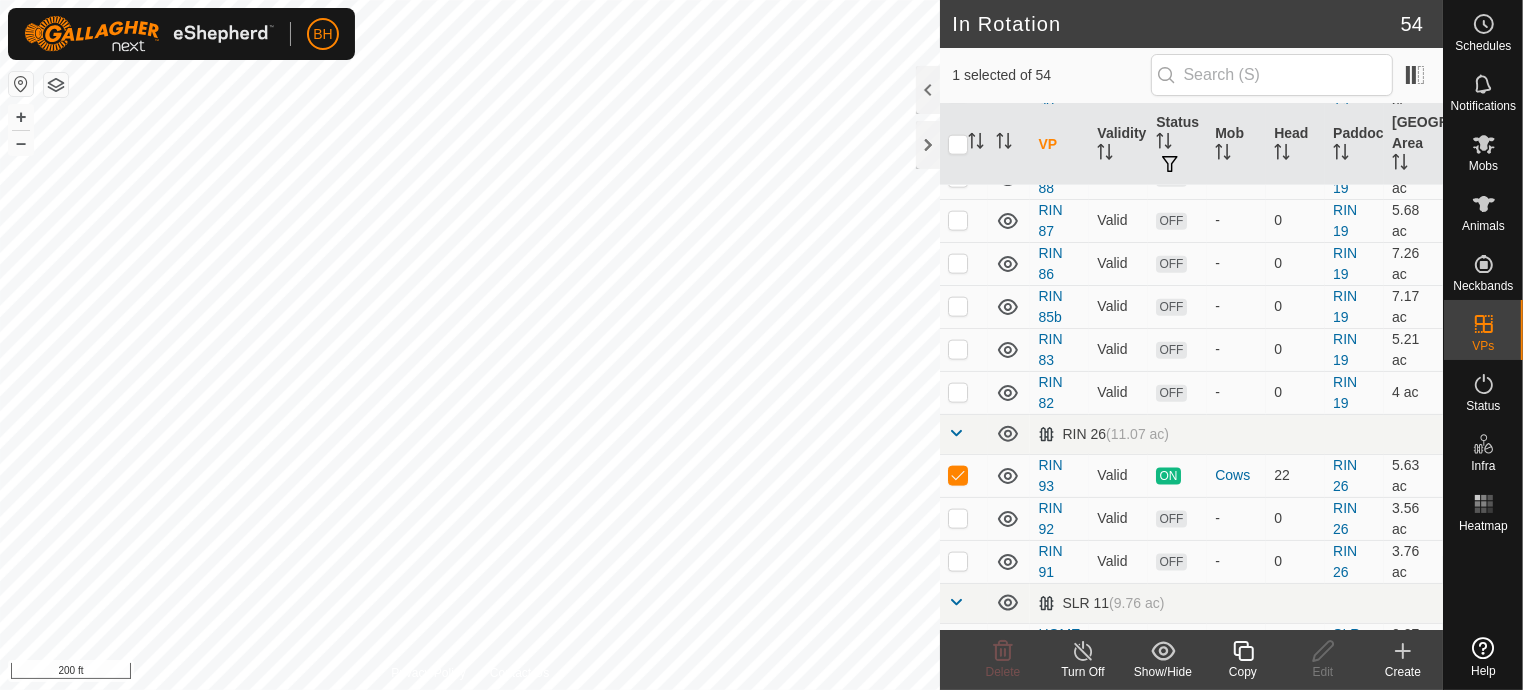 scroll, scrollTop: 2579, scrollLeft: 0, axis: vertical 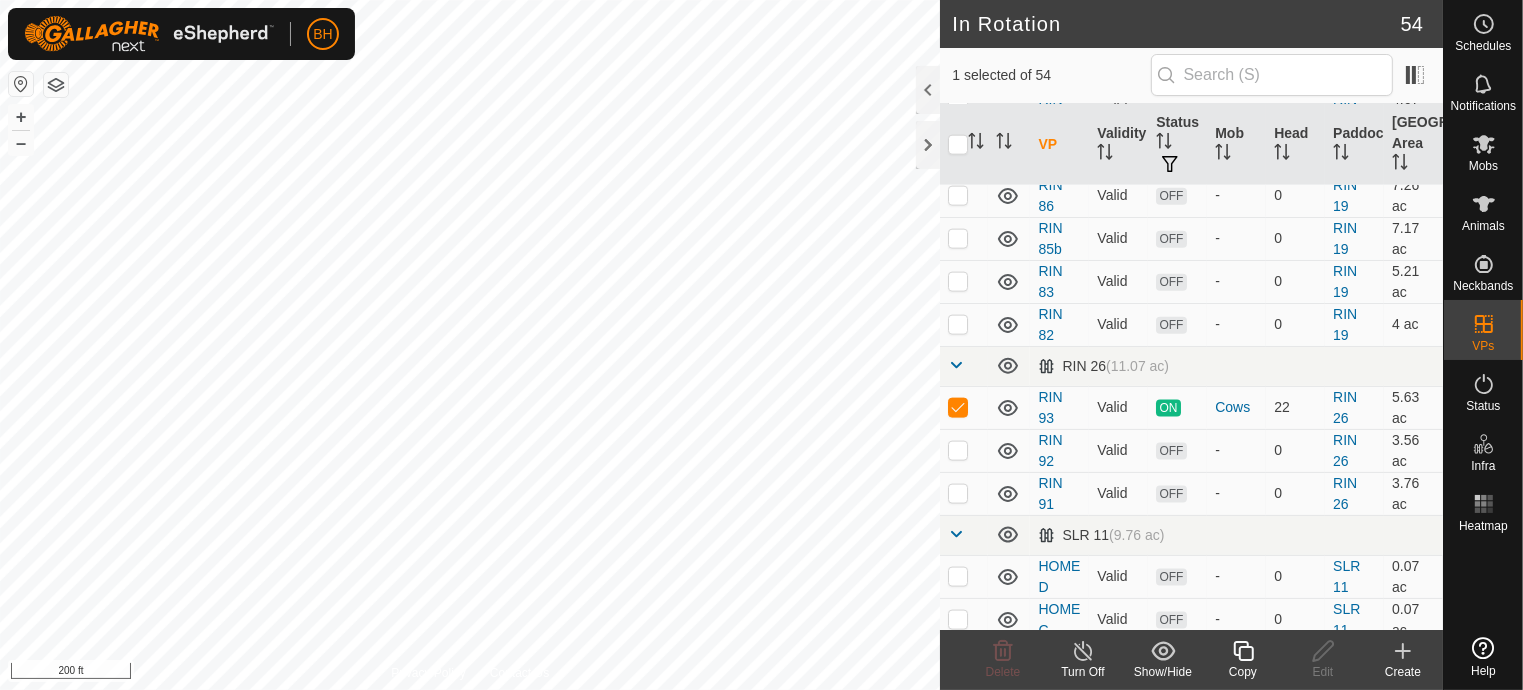 click on "Copy" 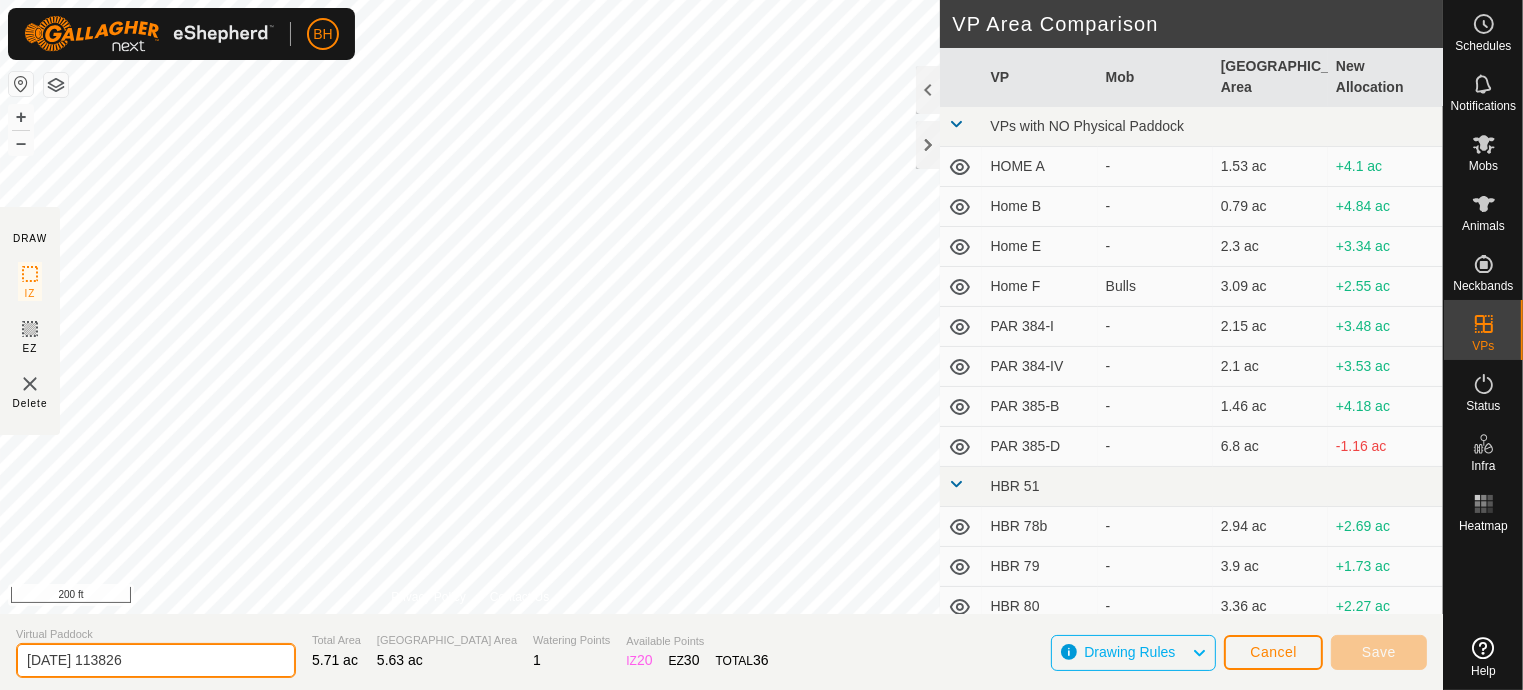 drag, startPoint x: 208, startPoint y: 660, endPoint x: -17, endPoint y: 521, distance: 264.47305 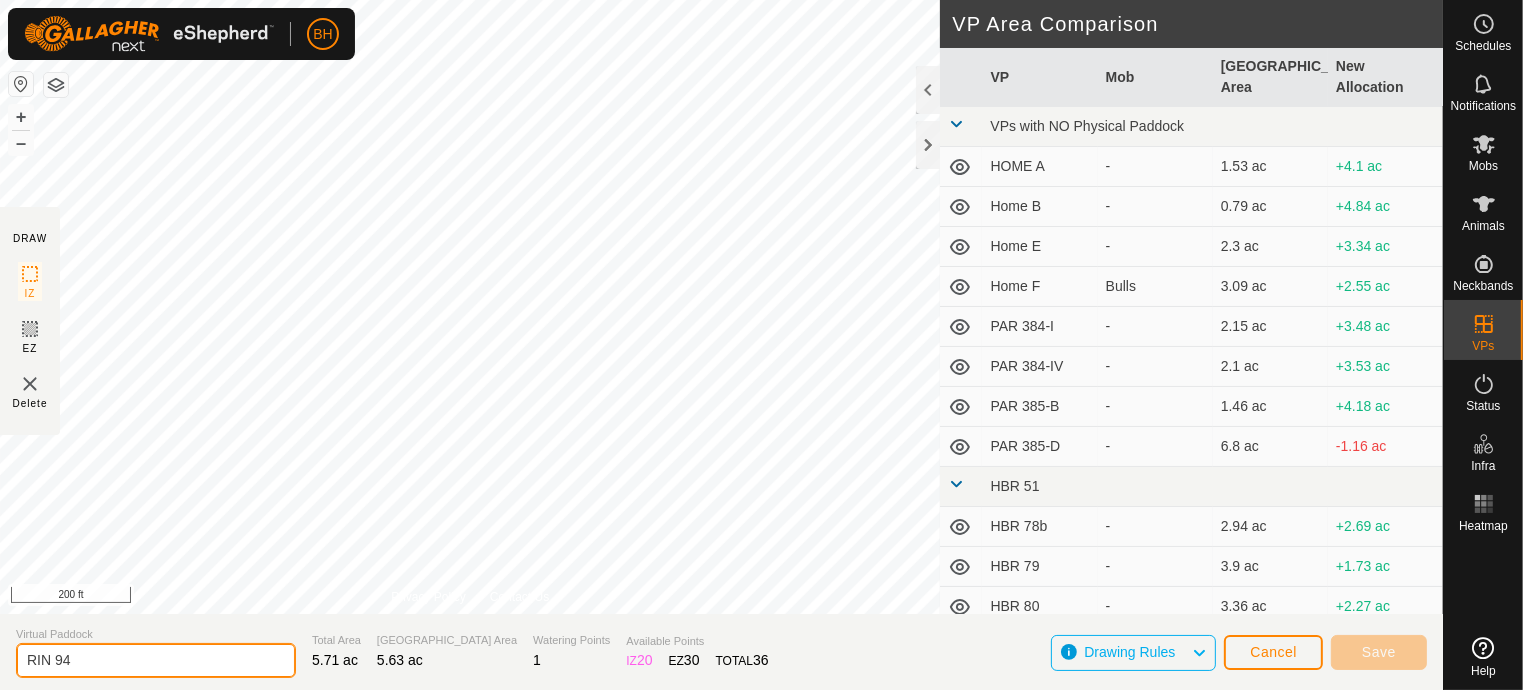 type on "RIN 94" 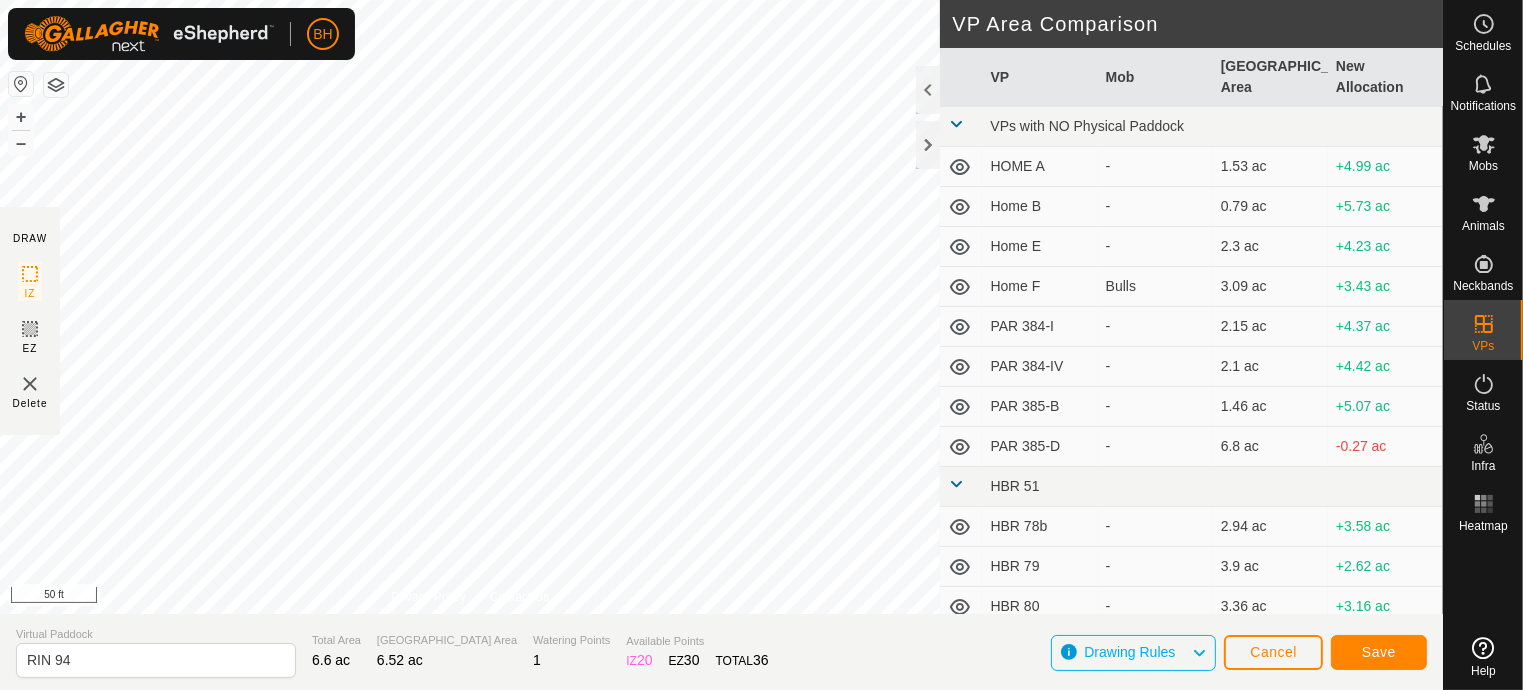 click on "DRAW IZ EZ Delete Privacy Policy Contact Us + – ⇧ i 50 ft VP Area Comparison     VP   Mob   Grazing Area   New Allocation  VPs with NO Physical Paddock  HOME A  -  1.53 ac  +4.99 ac  Home B  -  0.79 ac  +5.73 ac  Home E  -  2.3 ac  +4.23 ac  Home F   Bulls   3.09 ac  +3.43 ac  PAR 384-I  -  2.15 ac  +4.37 ac  PAR 384-IV  -  2.1 ac  +4.42 ac  PAR 385-B  -  1.46 ac  +5.07 ac  PAR 385-D  -  6.8 ac  -0.27 ac HBR 51  HBR 78b  -  2.94 ac  +3.58 ac  HBR 79  -  3.9 ac  +2.62 ac  HBR 80  -  3.36 ac  +3.16 ac  HBR 81  -  2.69 ac  +3.83 ac  HBR 82  -  2.92 ac  +3.61 ac HBR 52  HBR 76  -  3.53 ac  +2.99 ac  HBR 77  -  3.53 ac  +2.99 ac  HBR 78  -  3.53 ac  +2.99 ac HBR 53A  HBR 74  -  1.28 ac  +5.24 ac  HBR 75  -  1.85 ac  +4.67 ac  HBR 88  -  1.19 ac  +5.34 ac  HBR 89-Y   Yearlings   1.56 ac  +4.97 ac  HBR 90 Y  -  1.56 ac  +4.97 ac HBR 53B  HBR 83  -  3.76 ac  +2.77 ac  HBR 84  -  4.1 ac  +2.42 ac  HBR 85  -  5.21 ac  +1.31 ac  HBR 86  -  4.1 ac  +2.42 ac  HBR 87  -  5.21 ac  +1.31 ac  HBR 87b   2 Mobs   1.19 ac  -" 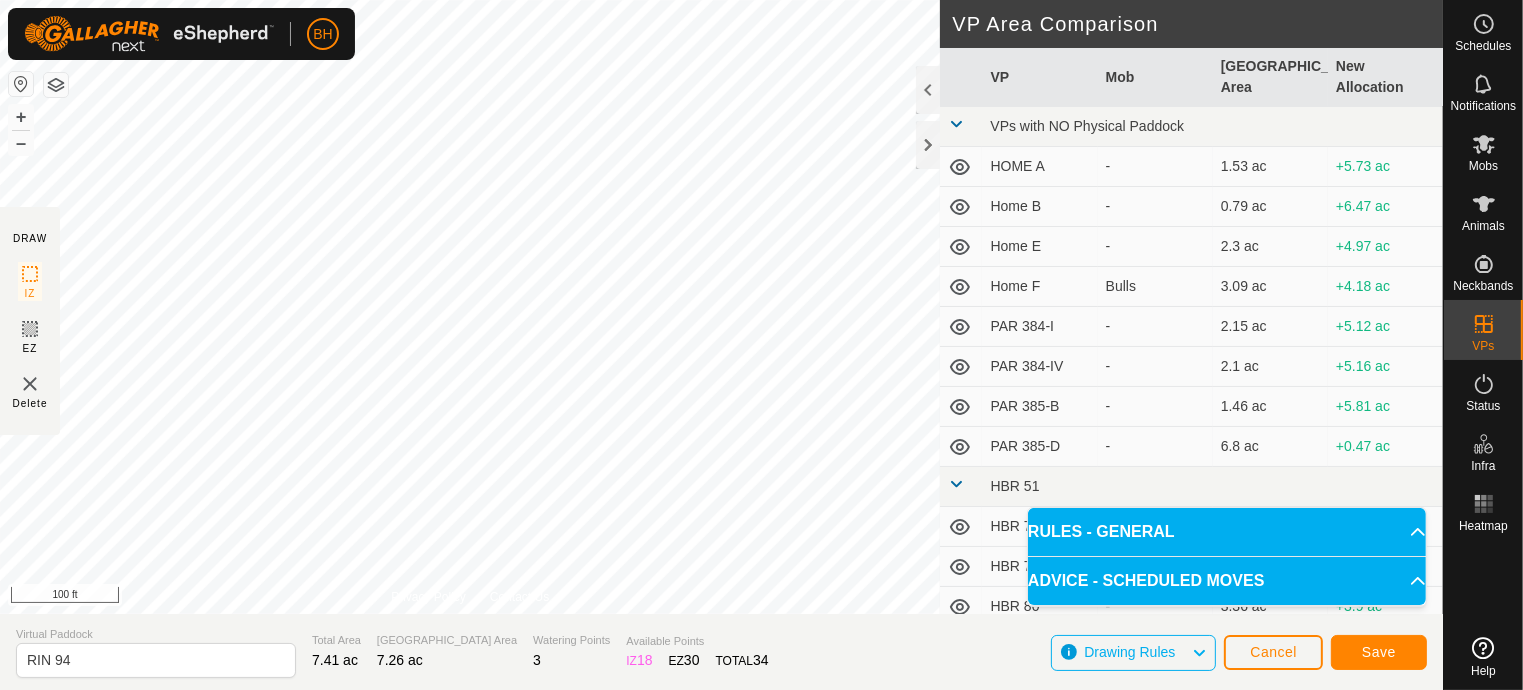 click on "DRAW IZ EZ Delete Privacy Policy Contact Us + – ⇧ i 100 ft VP Area Comparison     VP   Mob   Grazing Area   New Allocation  VPs with NO Physical Paddock  HOME A  -  1.53 ac  +5.73 ac  Home B  -  0.79 ac  +6.47 ac  Home E  -  2.3 ac  +4.97 ac  Home F   Bulls   3.09 ac  +4.18 ac  PAR 384-I  -  2.15 ac  +5.12 ac  PAR 384-IV  -  2.1 ac  +5.16 ac  PAR 385-B  -  1.46 ac  +5.81 ac  PAR 385-D  -  6.8 ac  +0.47 ac HBR 51  HBR 78b  -  2.94 ac  +4.32 ac  HBR 79  -  3.9 ac  +3.36 ac  HBR 80  -  3.36 ac  +3.9 ac  HBR 81  -  2.69 ac  +4.57 ac  HBR 82  -  2.92 ac  +4.35 ac HBR 52  HBR 76  -  3.53 ac  +3.73 ac  HBR 77  -  3.53 ac  +3.73 ac  HBR 78  -  3.53 ac  +3.73 ac HBR 53A  HBR 74  -  1.28 ac  +5.98 ac  HBR 75  -  1.85 ac  +5.41 ac  HBR 88  -  1.19 ac  +6.08 ac  HBR 89-Y   Yearlings   1.56 ac  +5.71 ac  HBR 90 Y  -  1.56 ac  +5.71 ac HBR 53B  HBR 83  -  3.76 ac  +3.51 ac  HBR 84  -  4.1 ac  +3.16 ac  HBR 85  -  5.21 ac  +2.05 ac  HBR 86  -  4.1 ac  +3.16 ac  HBR 87  -  5.21 ac  +2.05 ac  HBR 87b   2 Mobs   1.19 ac  -" 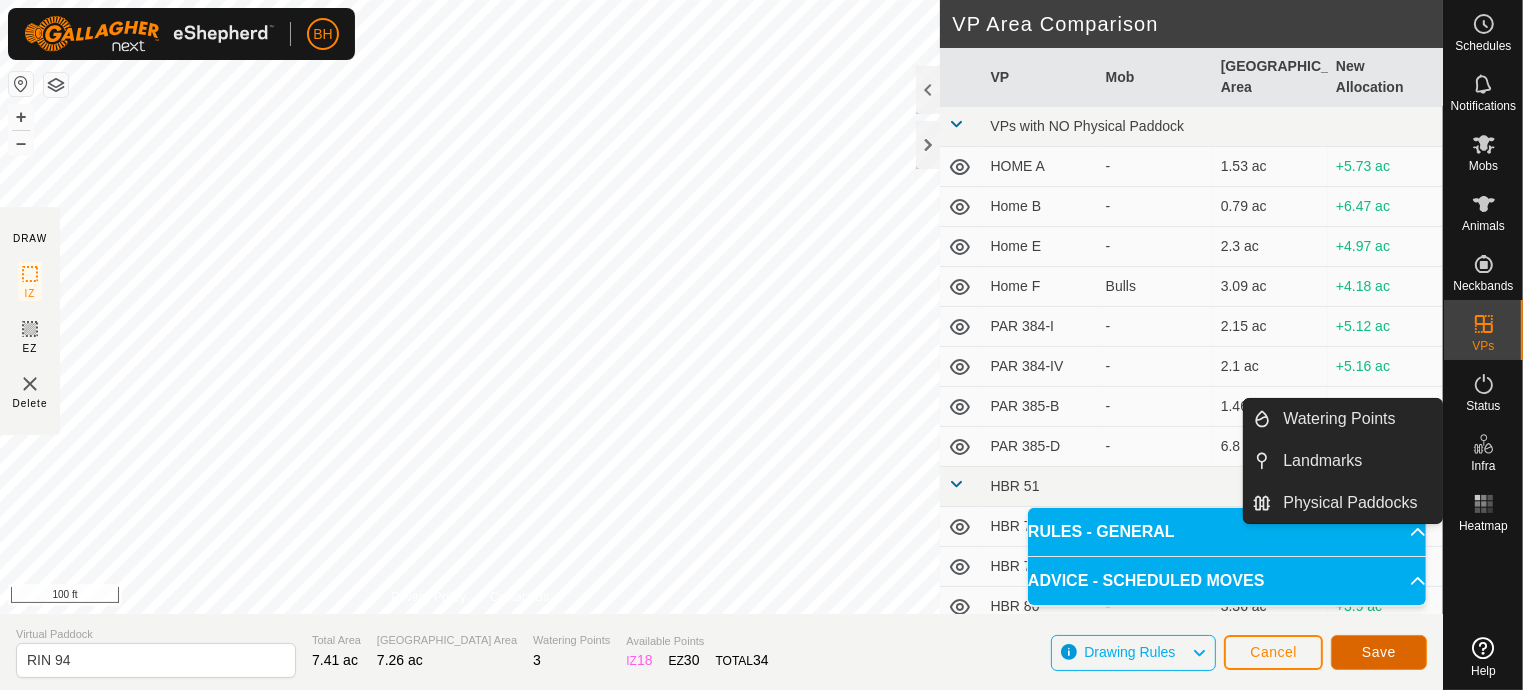 click on "Save" 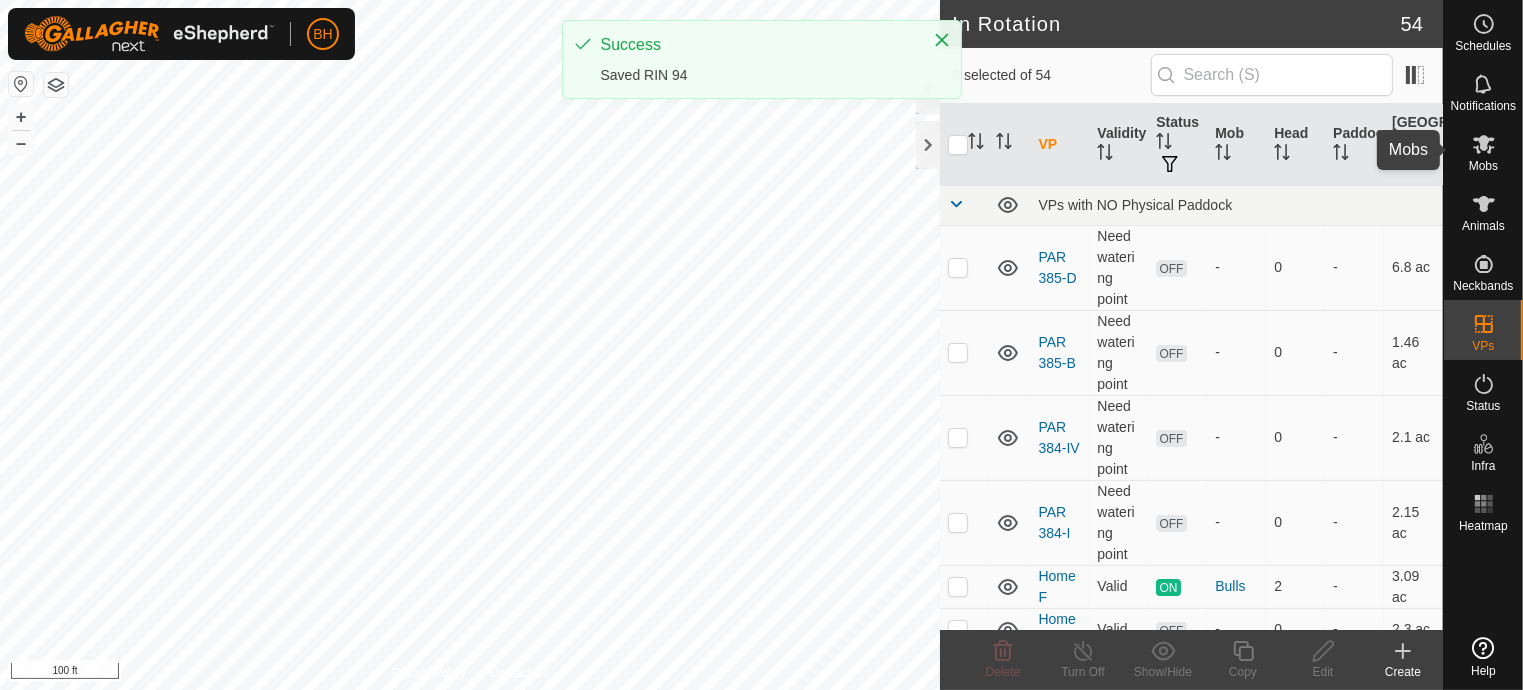 click 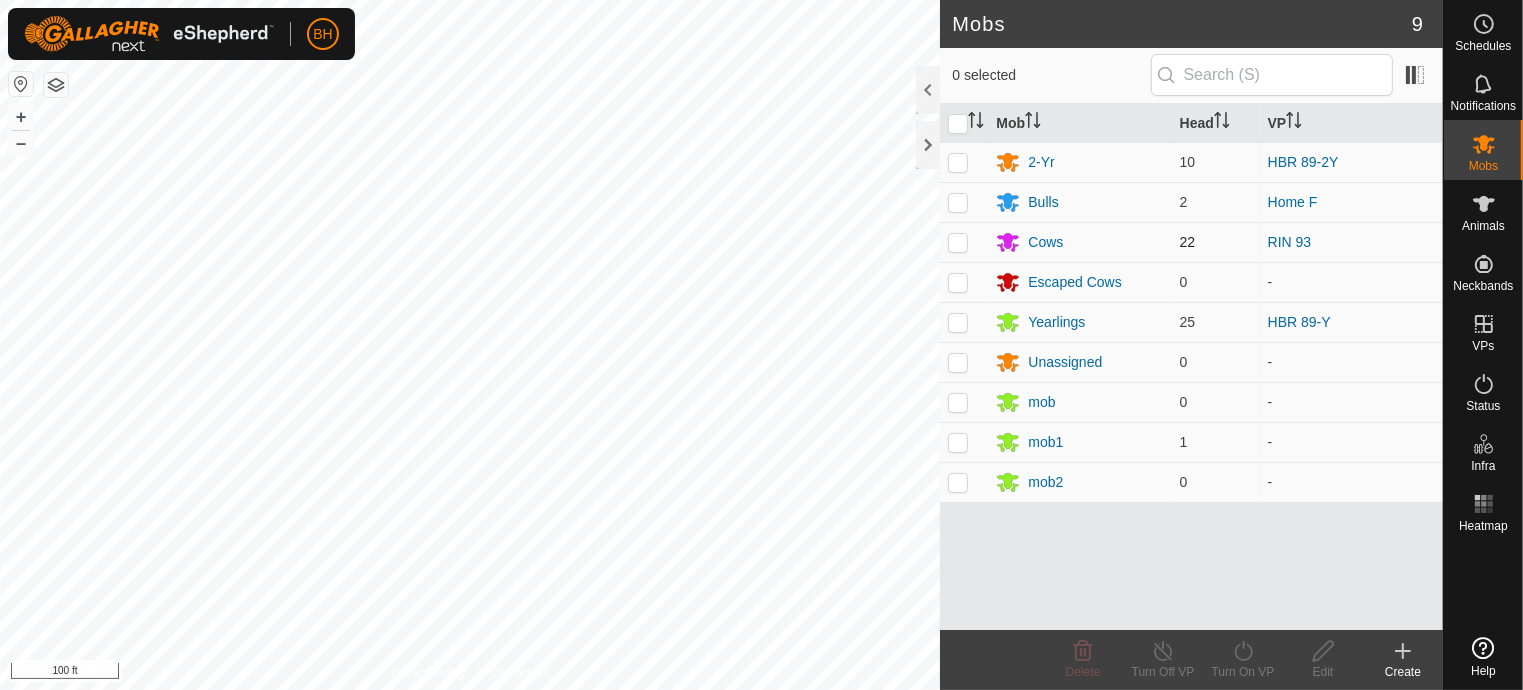 click at bounding box center (958, 242) 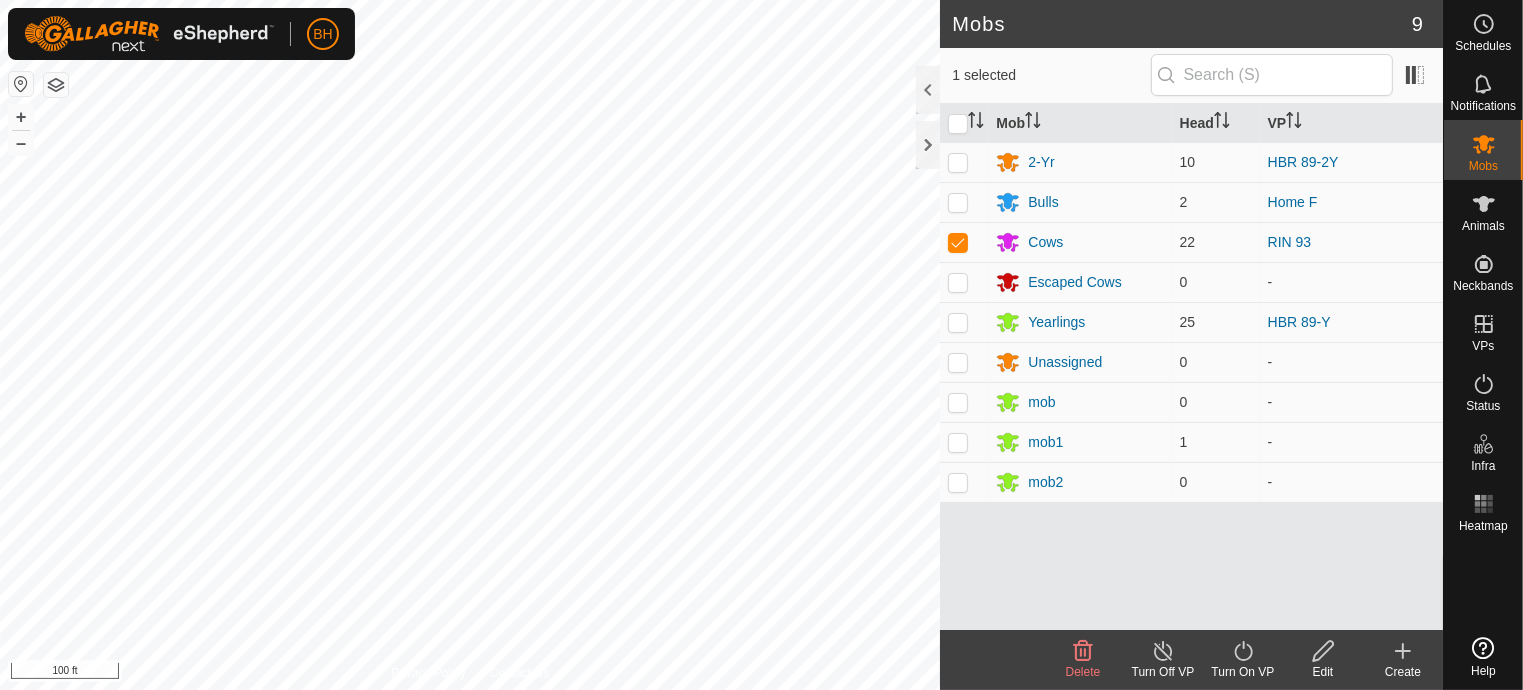 click 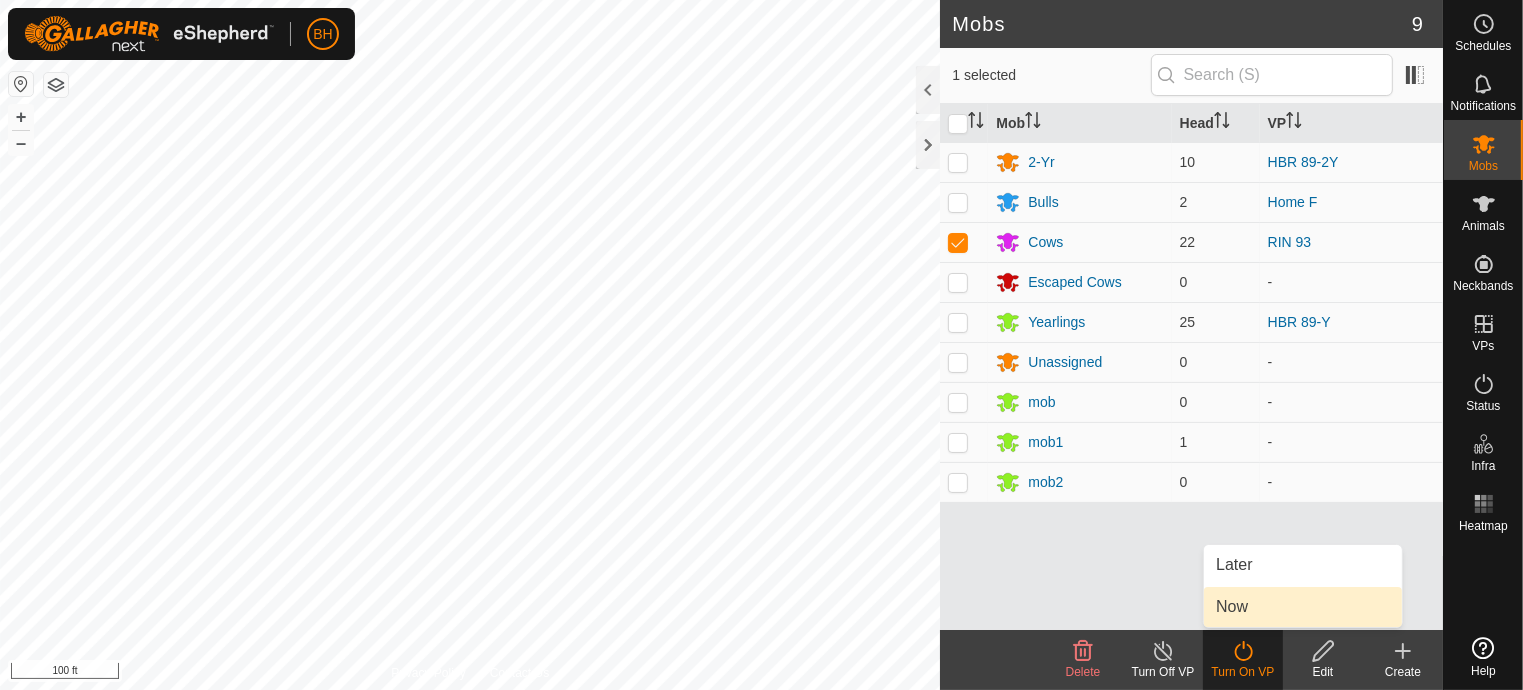 click on "Now" at bounding box center [1303, 607] 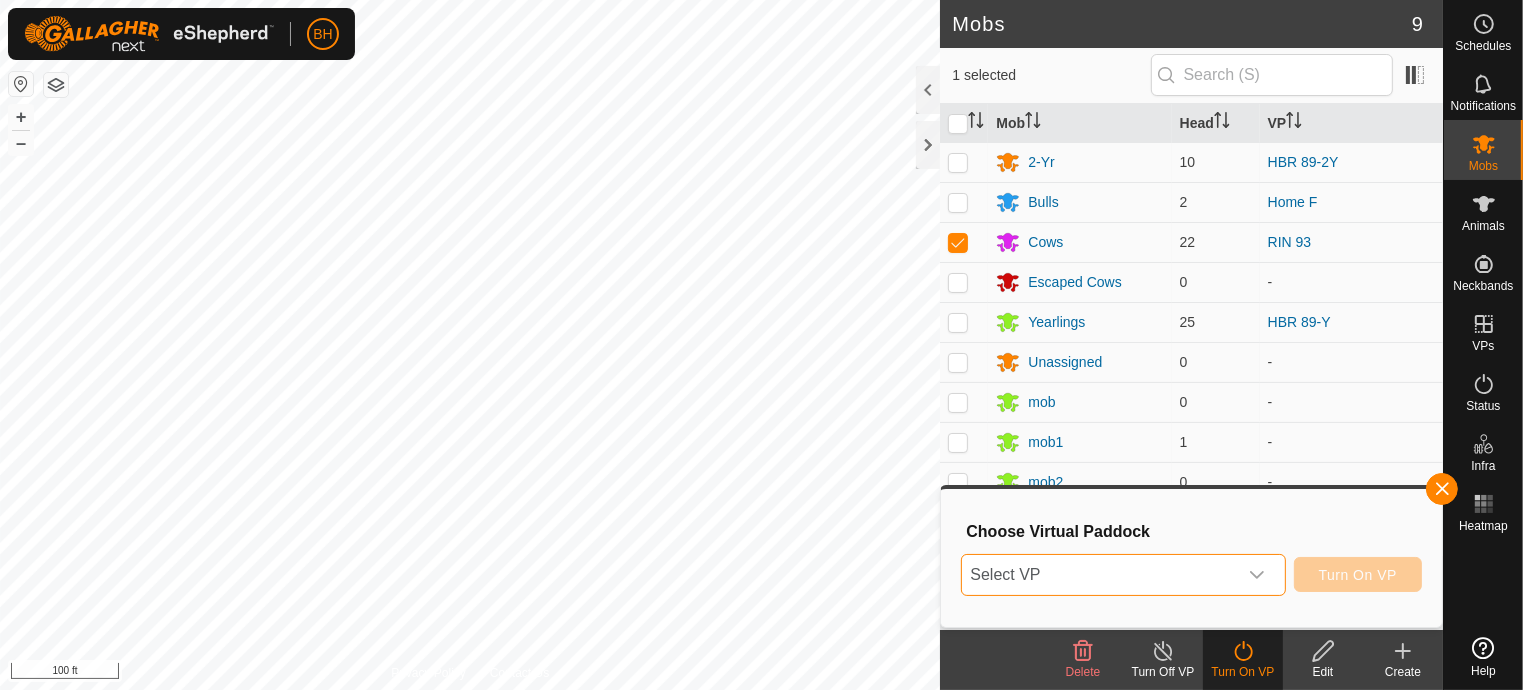 click on "Select VP" at bounding box center (1099, 575) 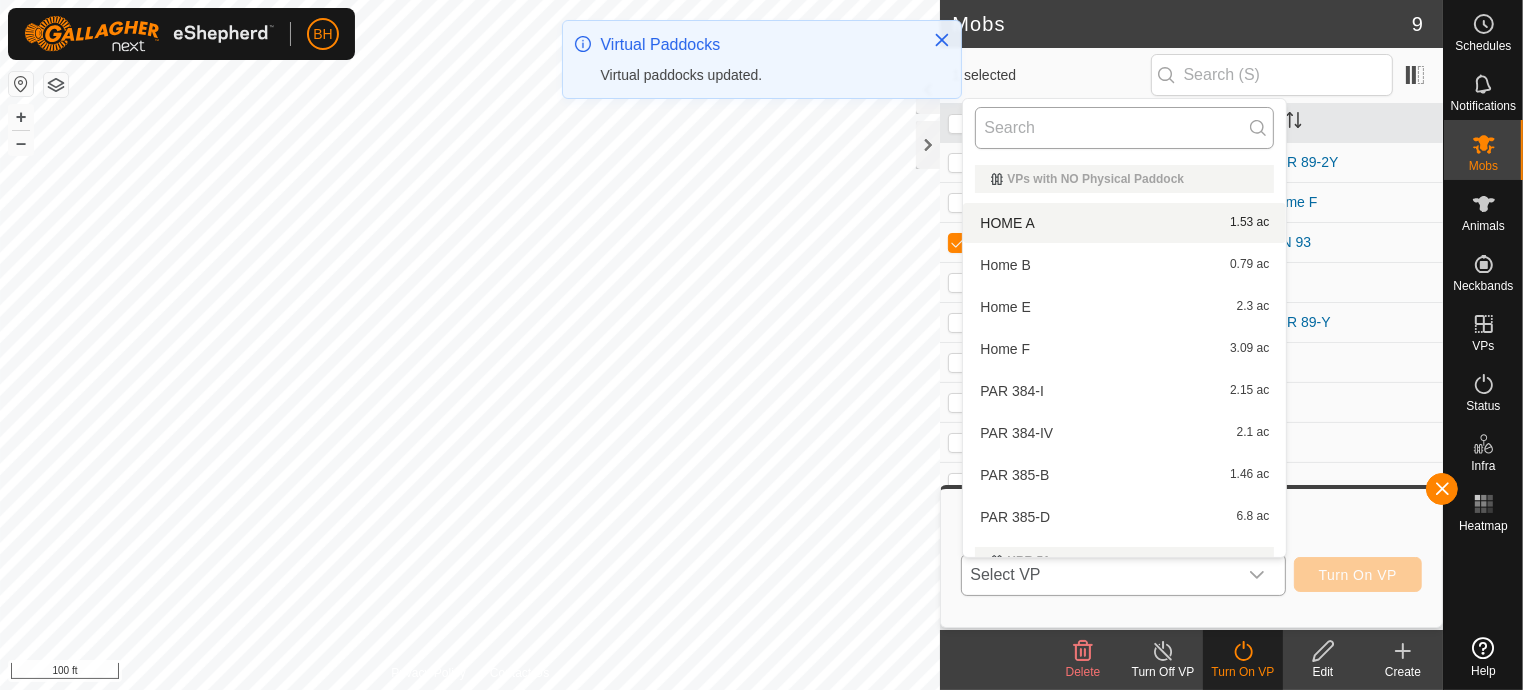 click at bounding box center [1124, 128] 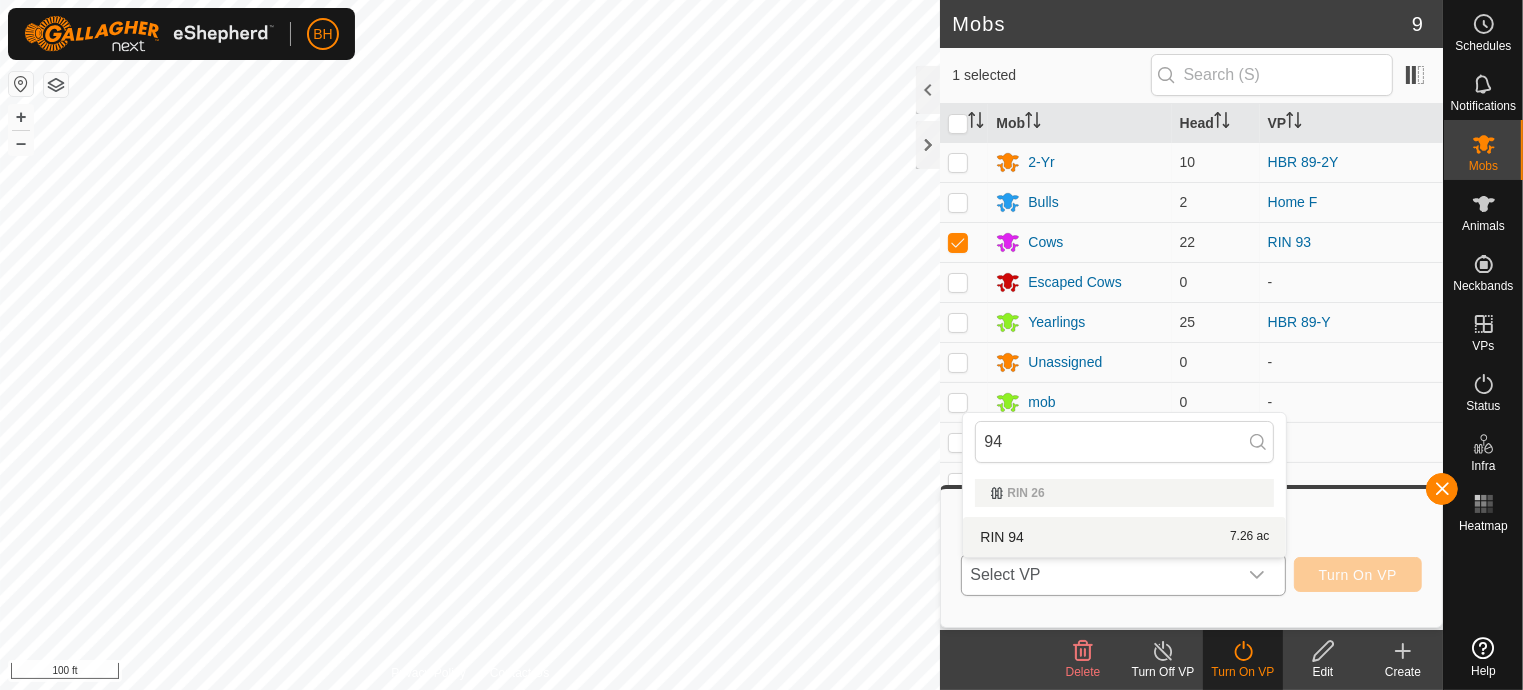 type on "94" 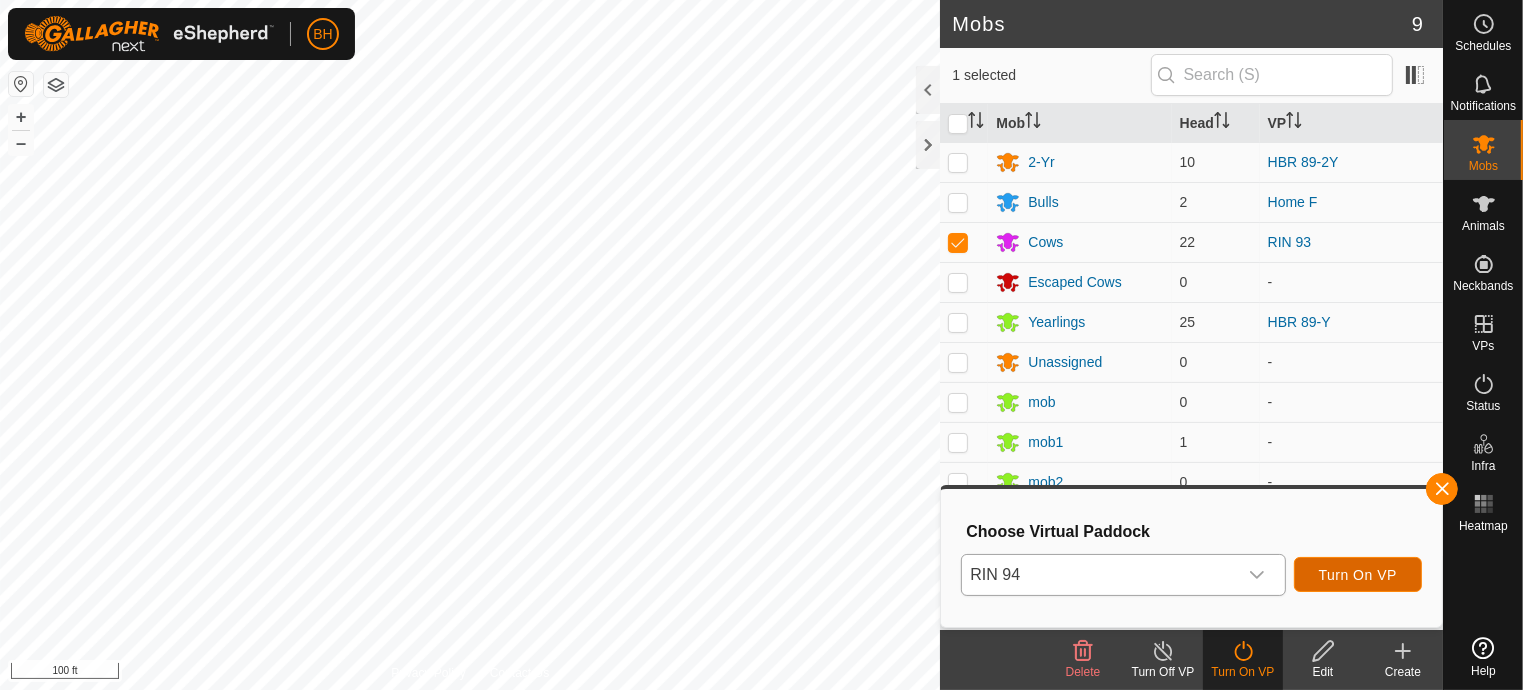 click on "Turn On VP" at bounding box center (1358, 574) 